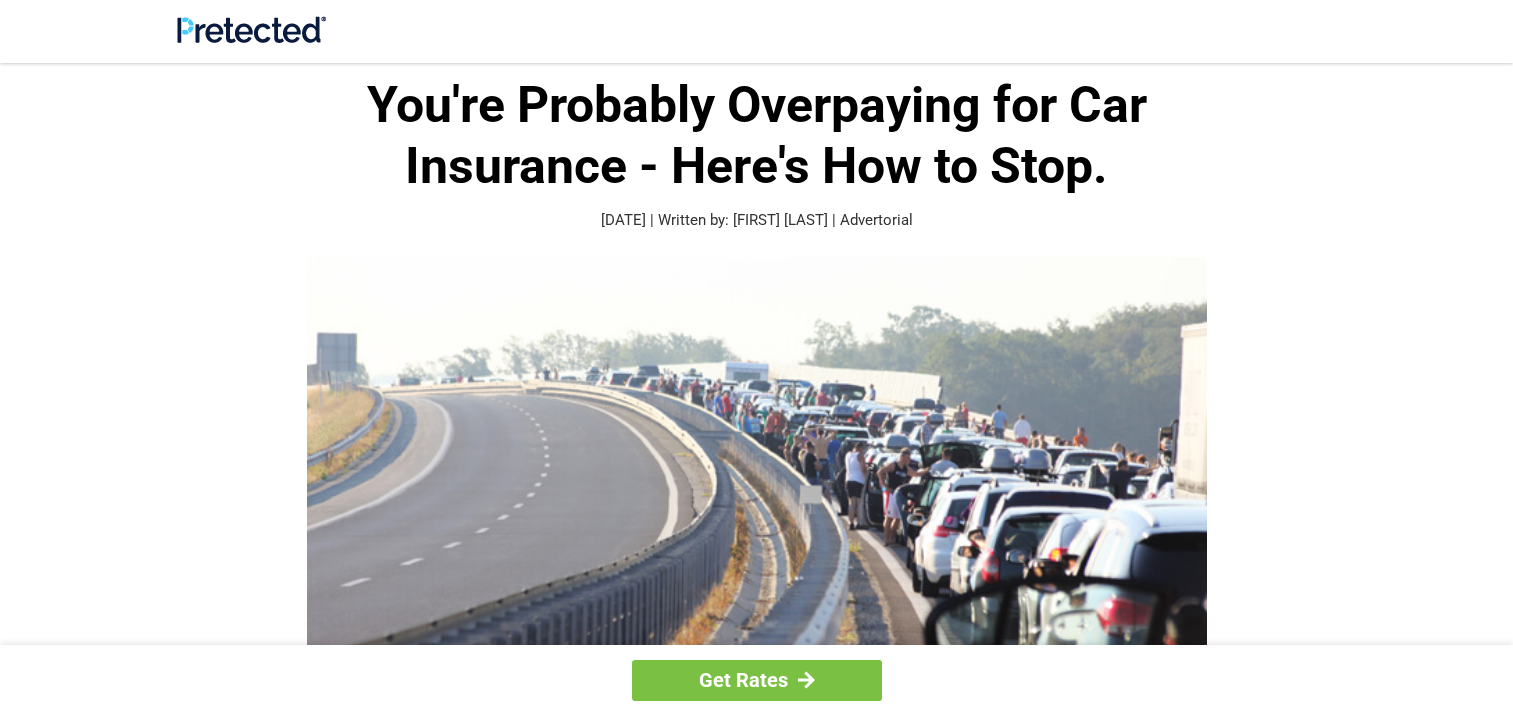 scroll, scrollTop: 0, scrollLeft: 0, axis: both 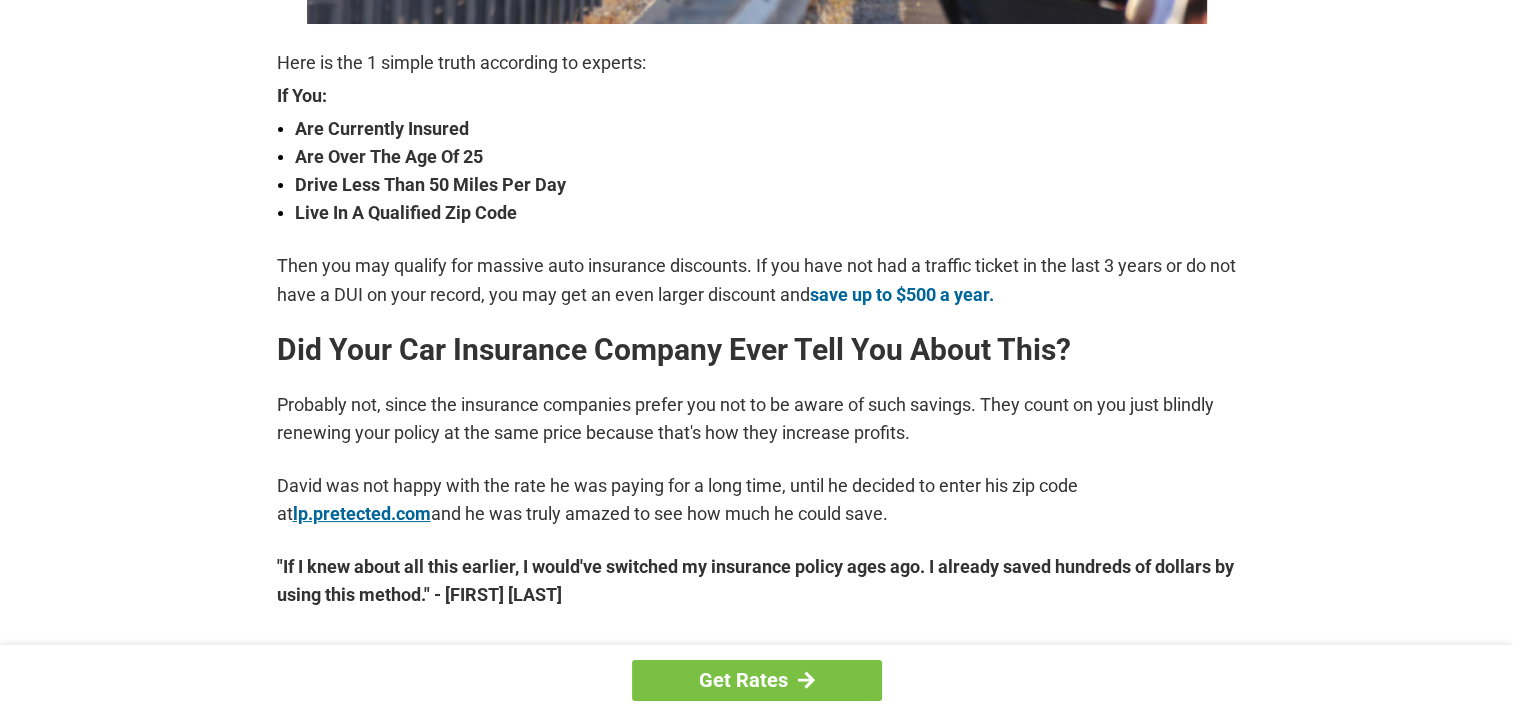 click on "lp.pretected.com" at bounding box center [362, 513] 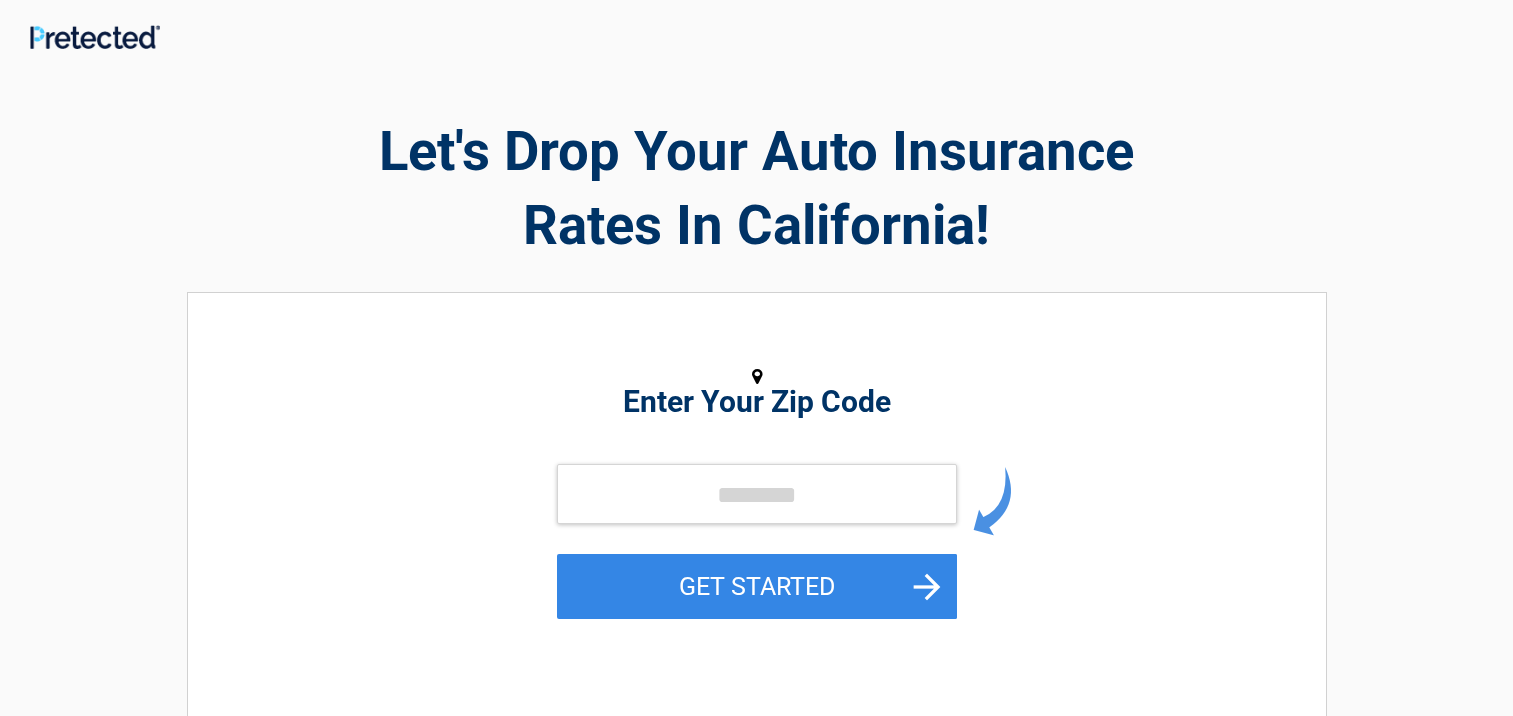 scroll, scrollTop: 0, scrollLeft: 0, axis: both 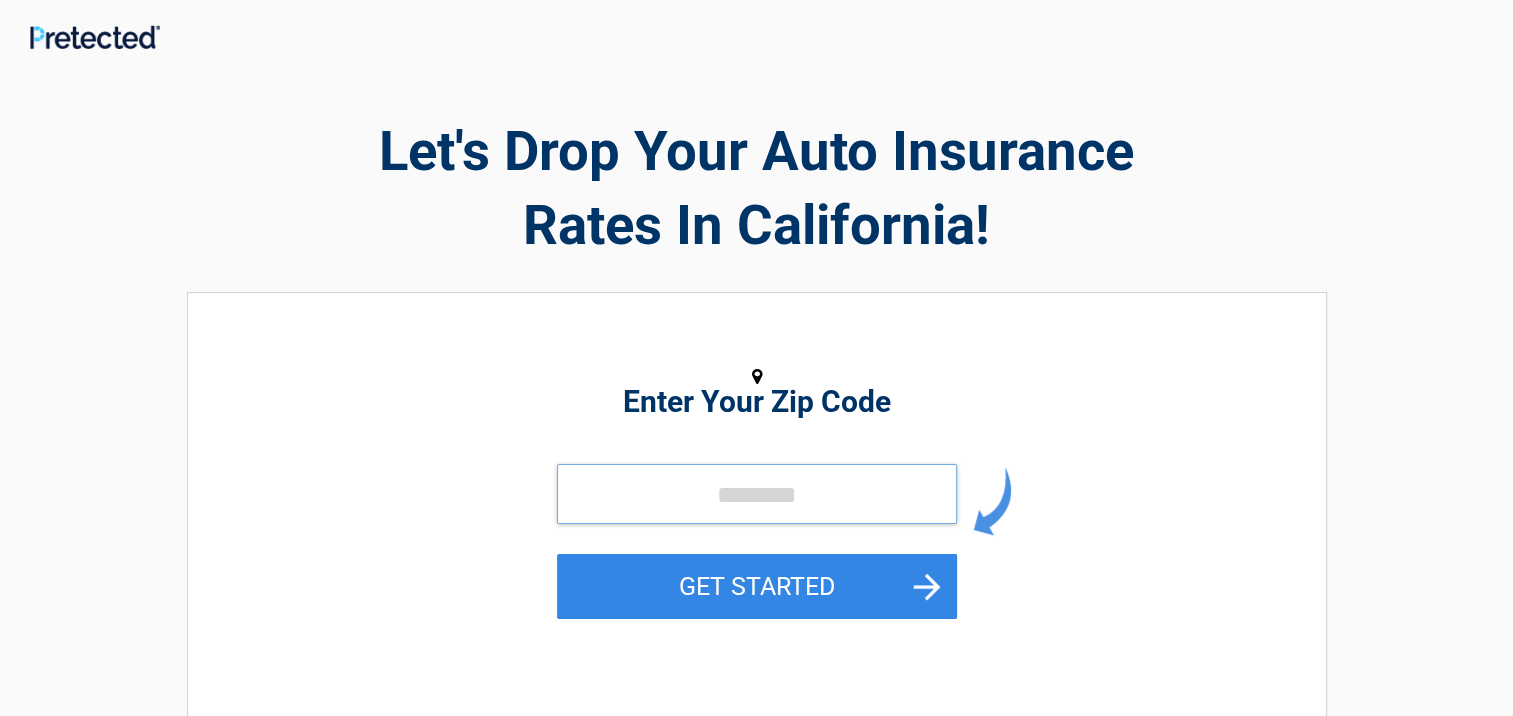 click at bounding box center [757, 494] 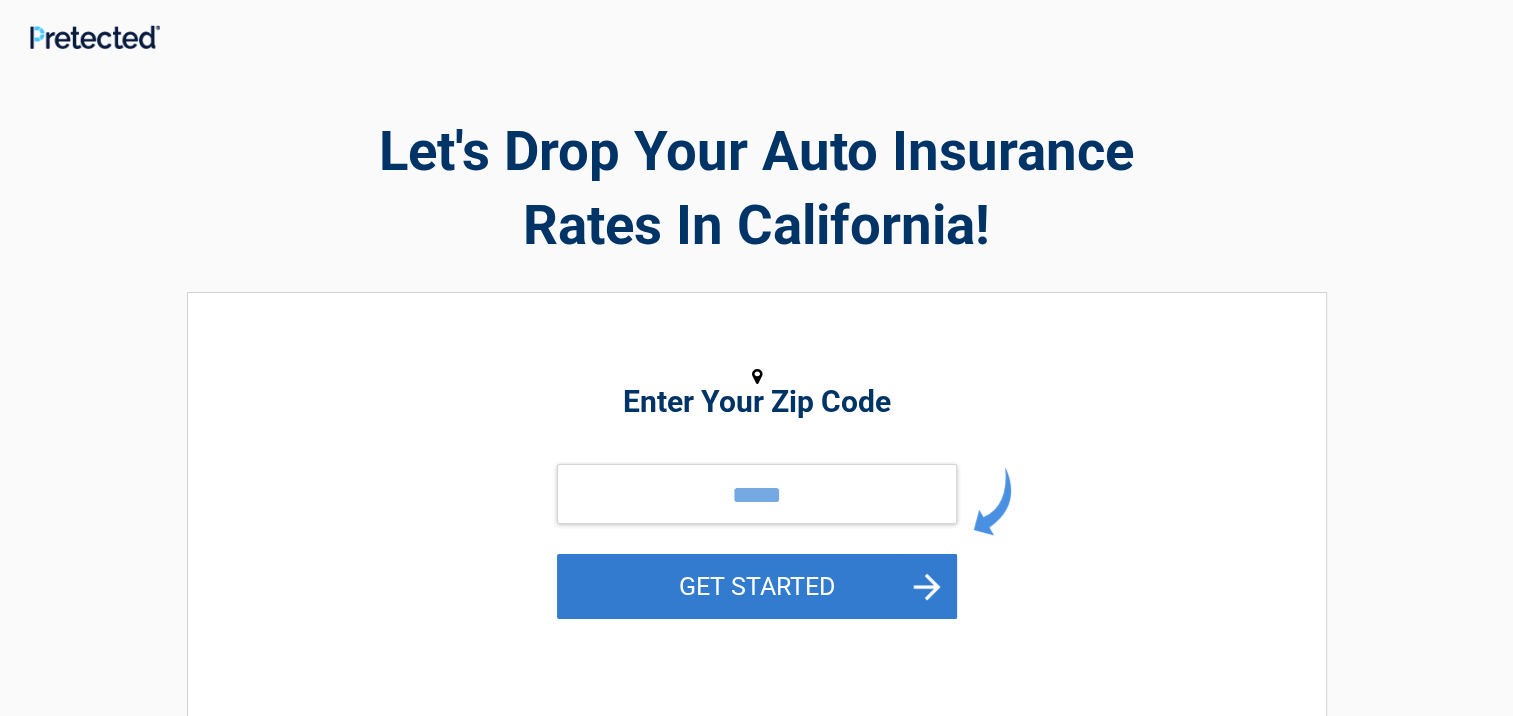 click on "GET STARTED" at bounding box center (757, 586) 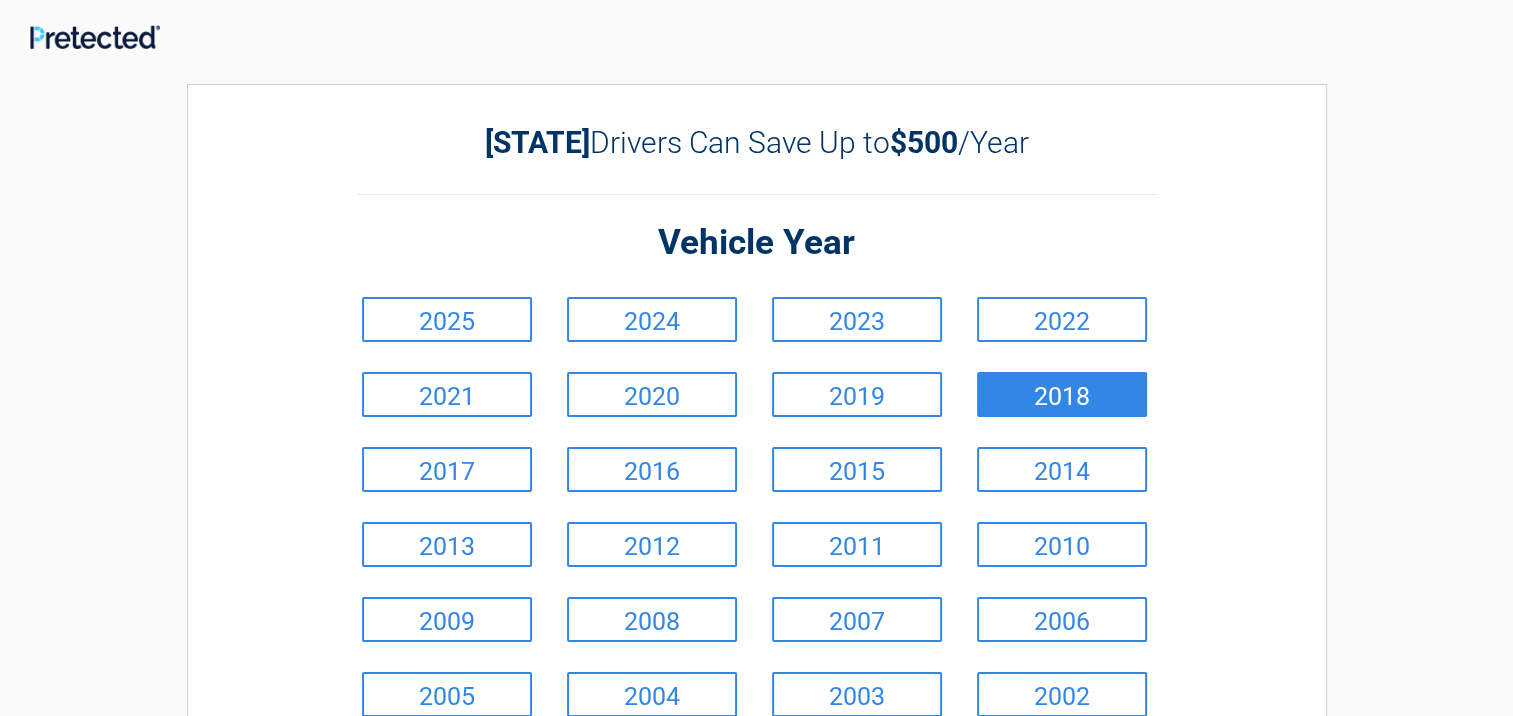 click on "2018" at bounding box center [1062, 394] 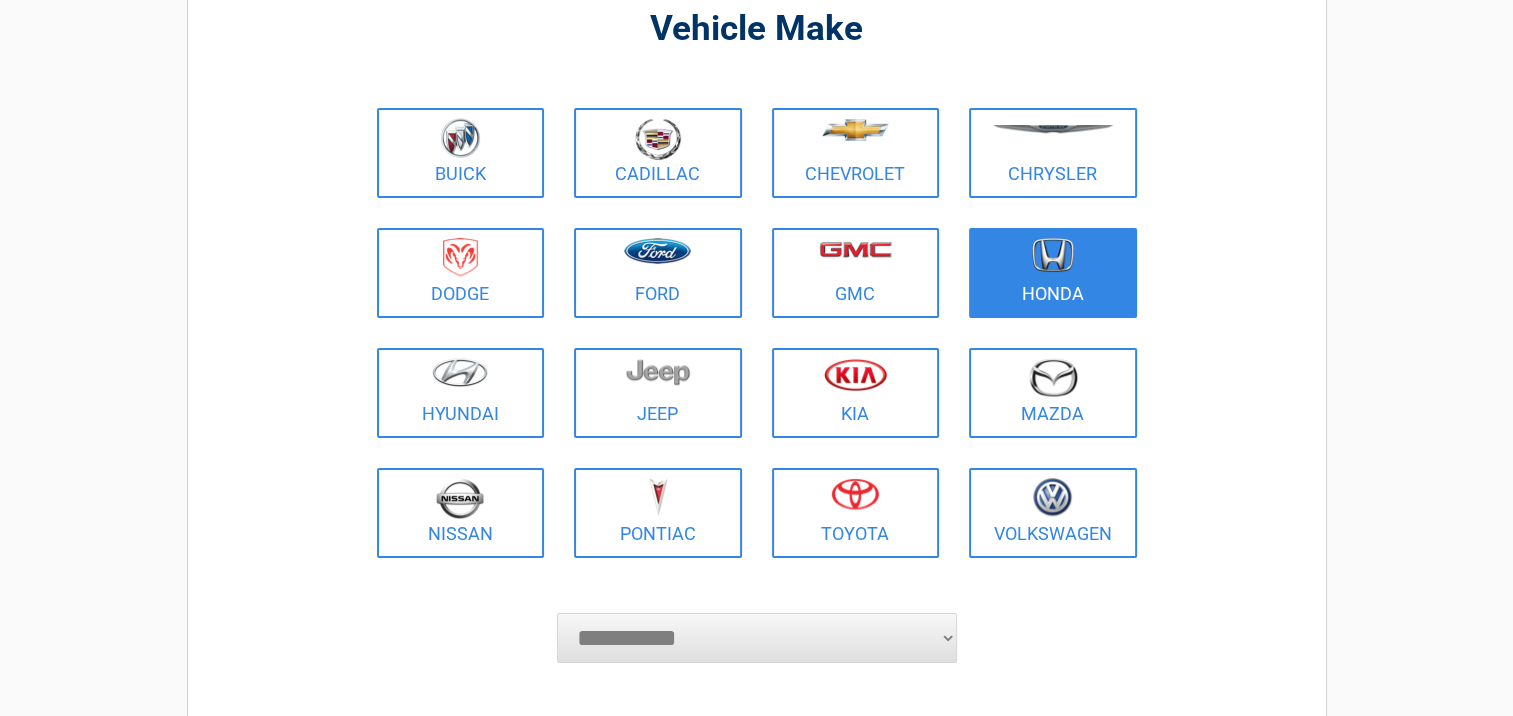 scroll, scrollTop: 200, scrollLeft: 0, axis: vertical 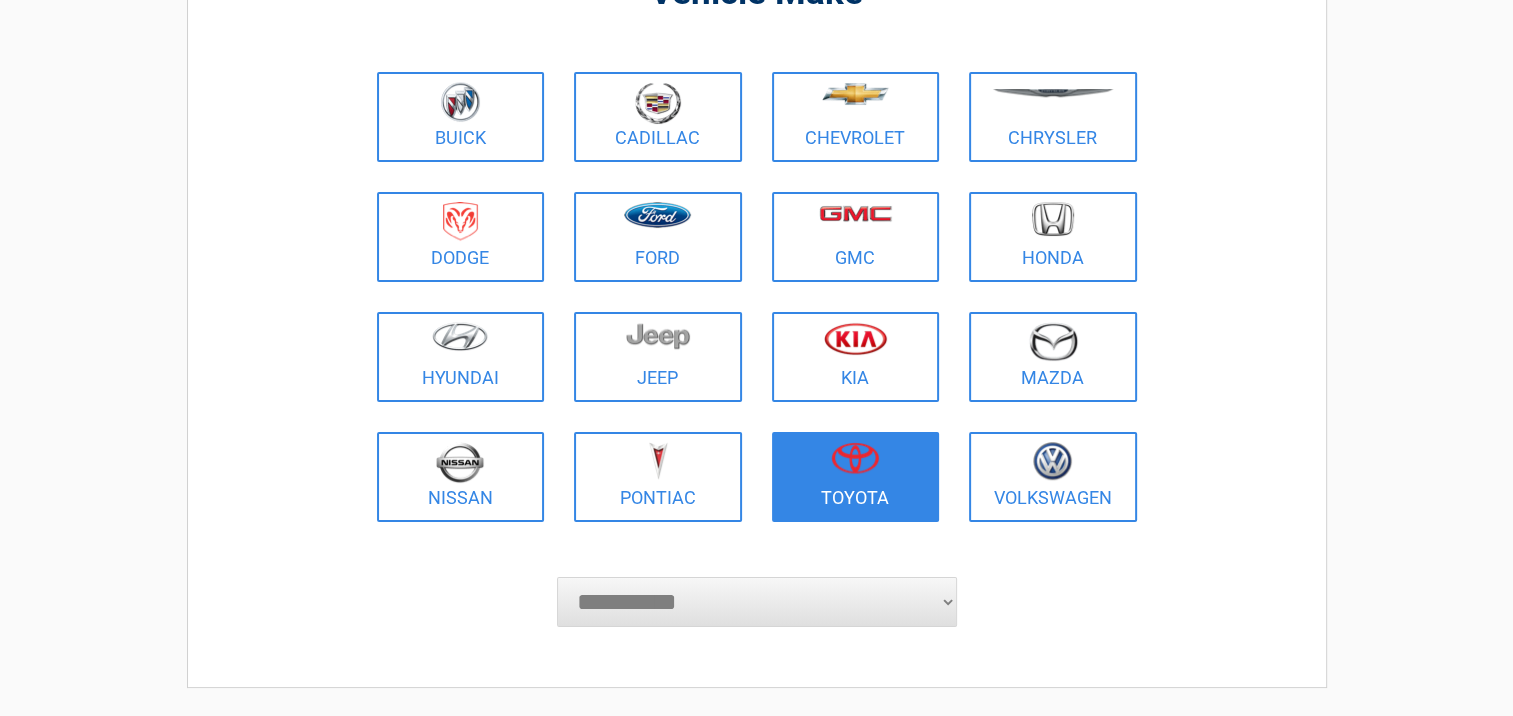 click at bounding box center (855, 458) 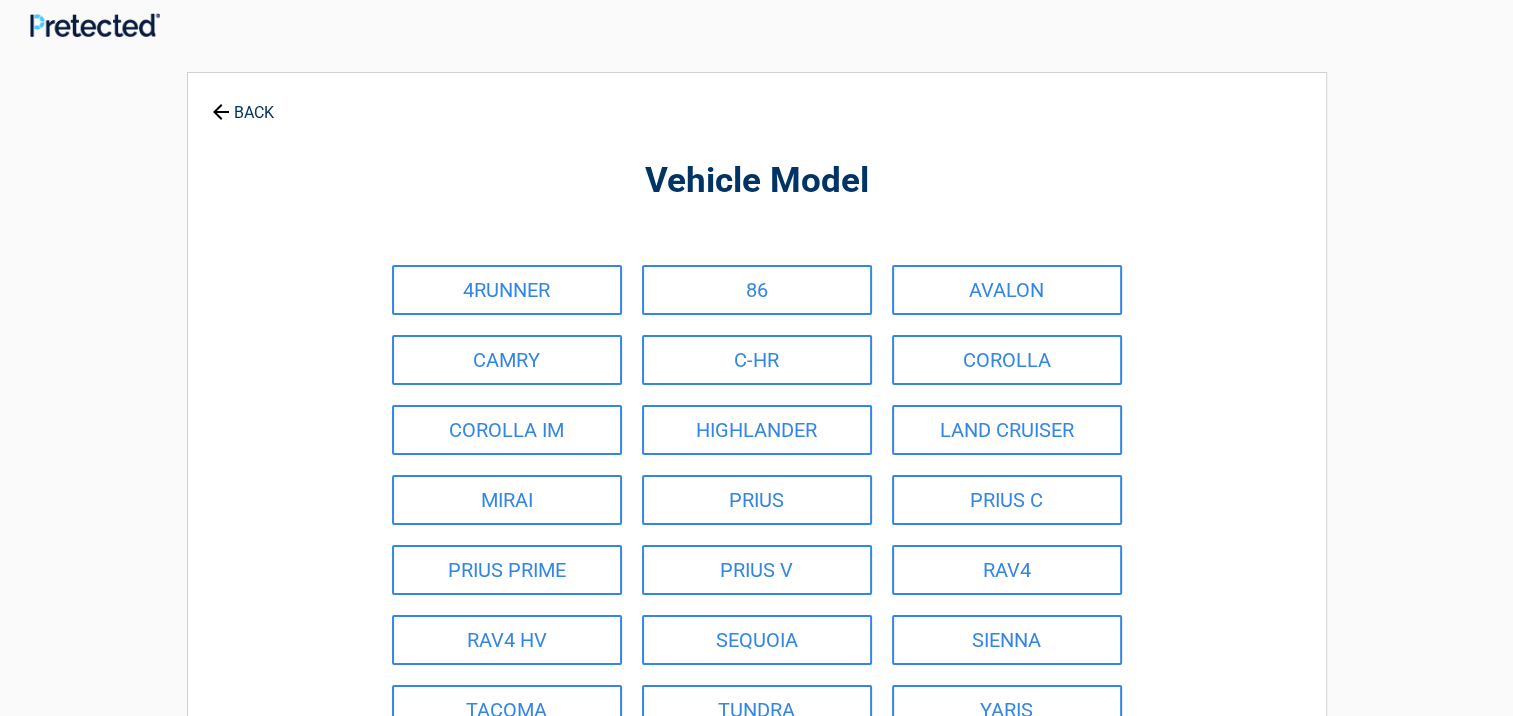 scroll, scrollTop: 0, scrollLeft: 0, axis: both 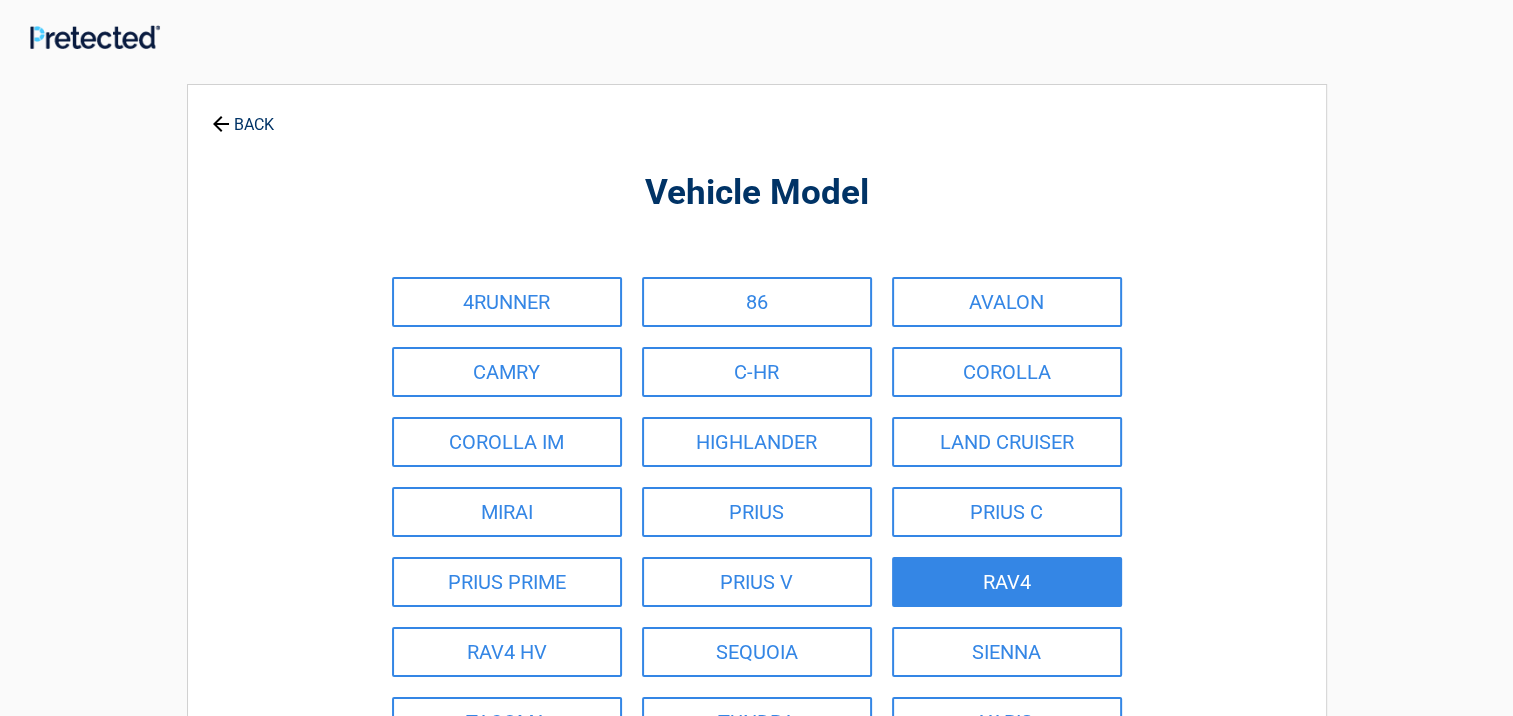 drag, startPoint x: 1041, startPoint y: 581, endPoint x: 1051, endPoint y: 580, distance: 10.049875 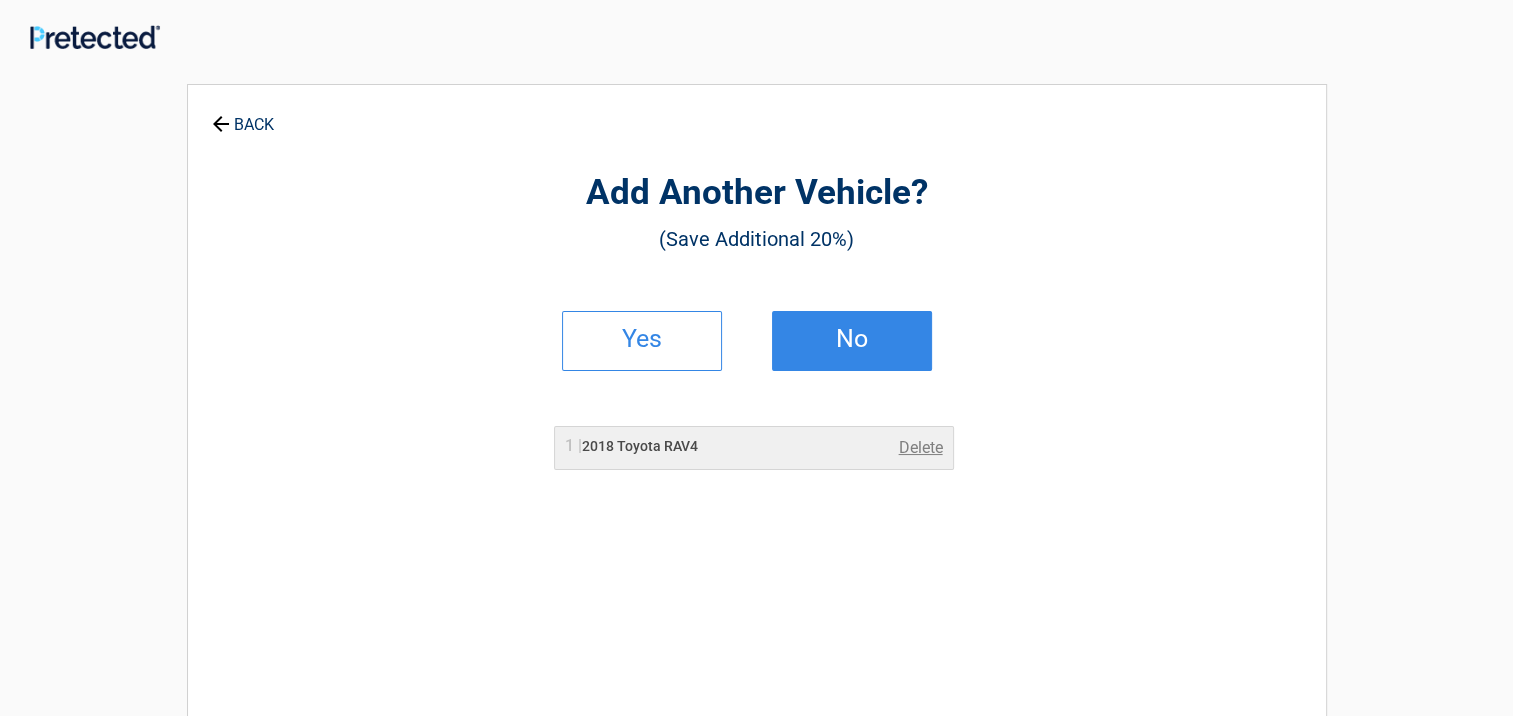 click on "No" at bounding box center [852, 341] 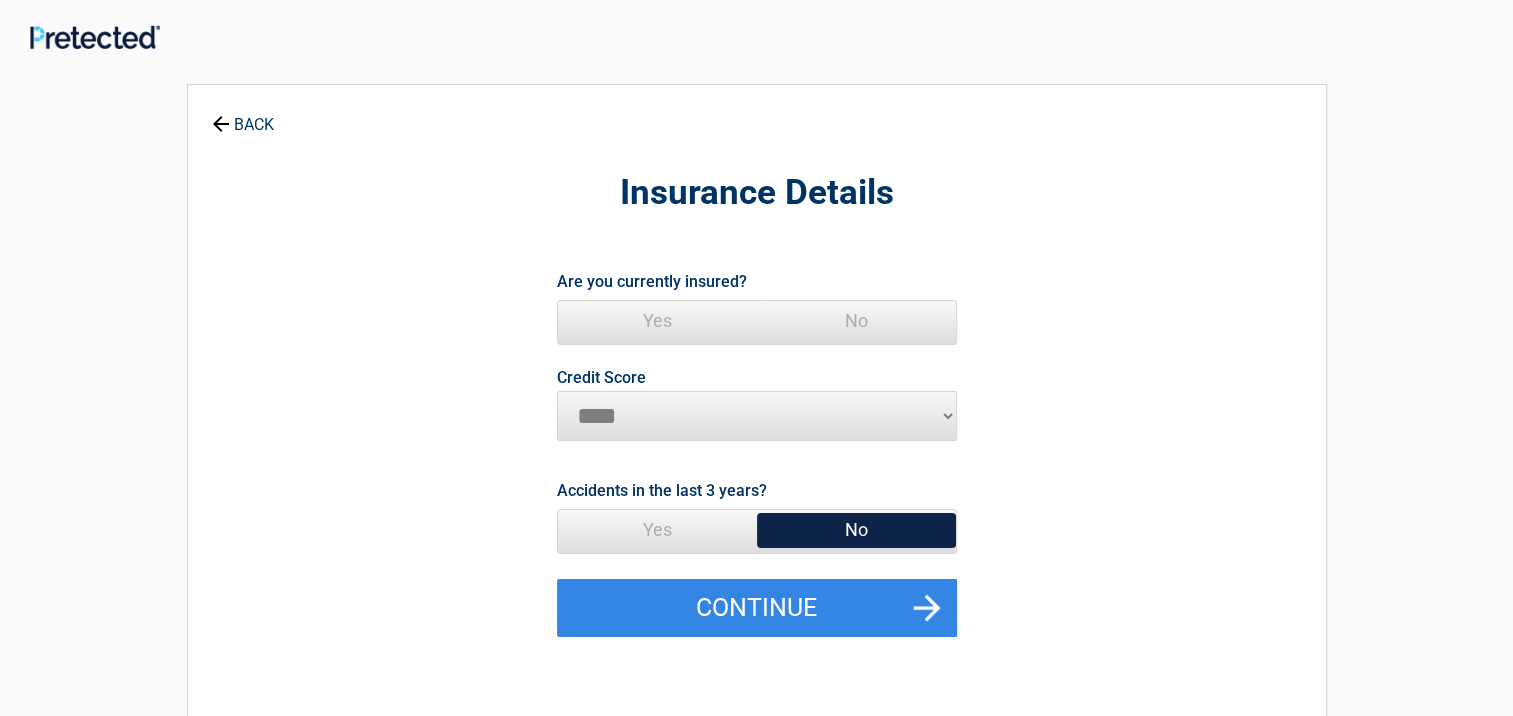click on "Yes" at bounding box center [657, 321] 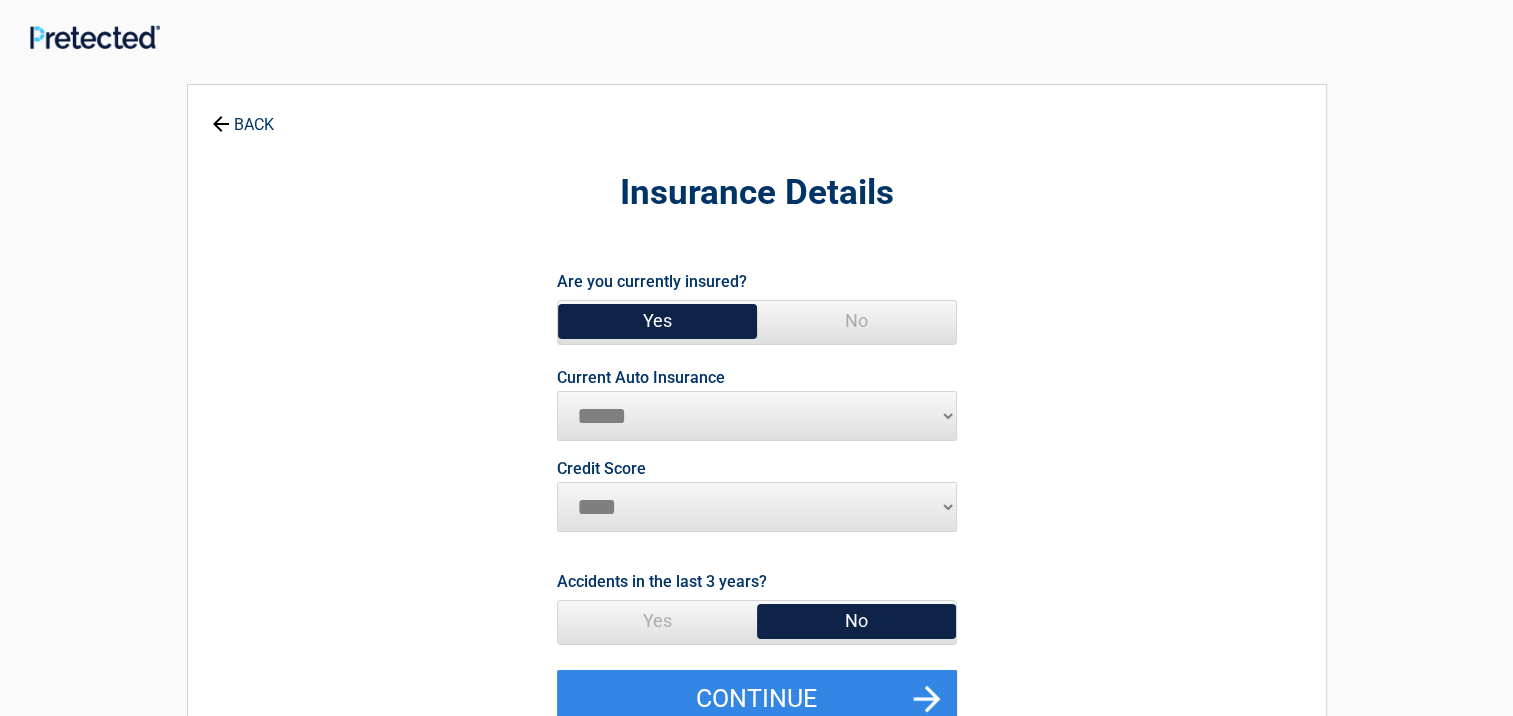 click on "**********" at bounding box center (757, 416) 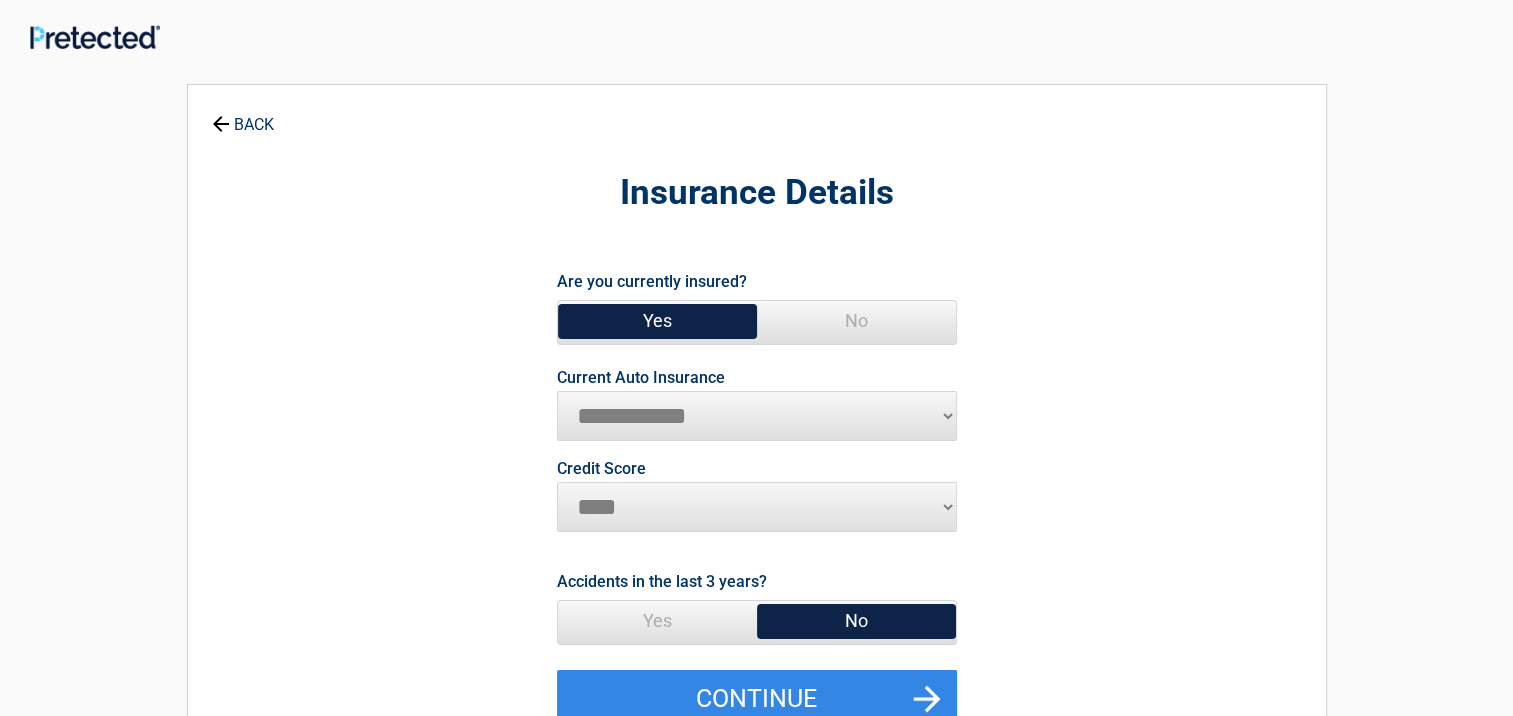 click on "**********" at bounding box center [757, 416] 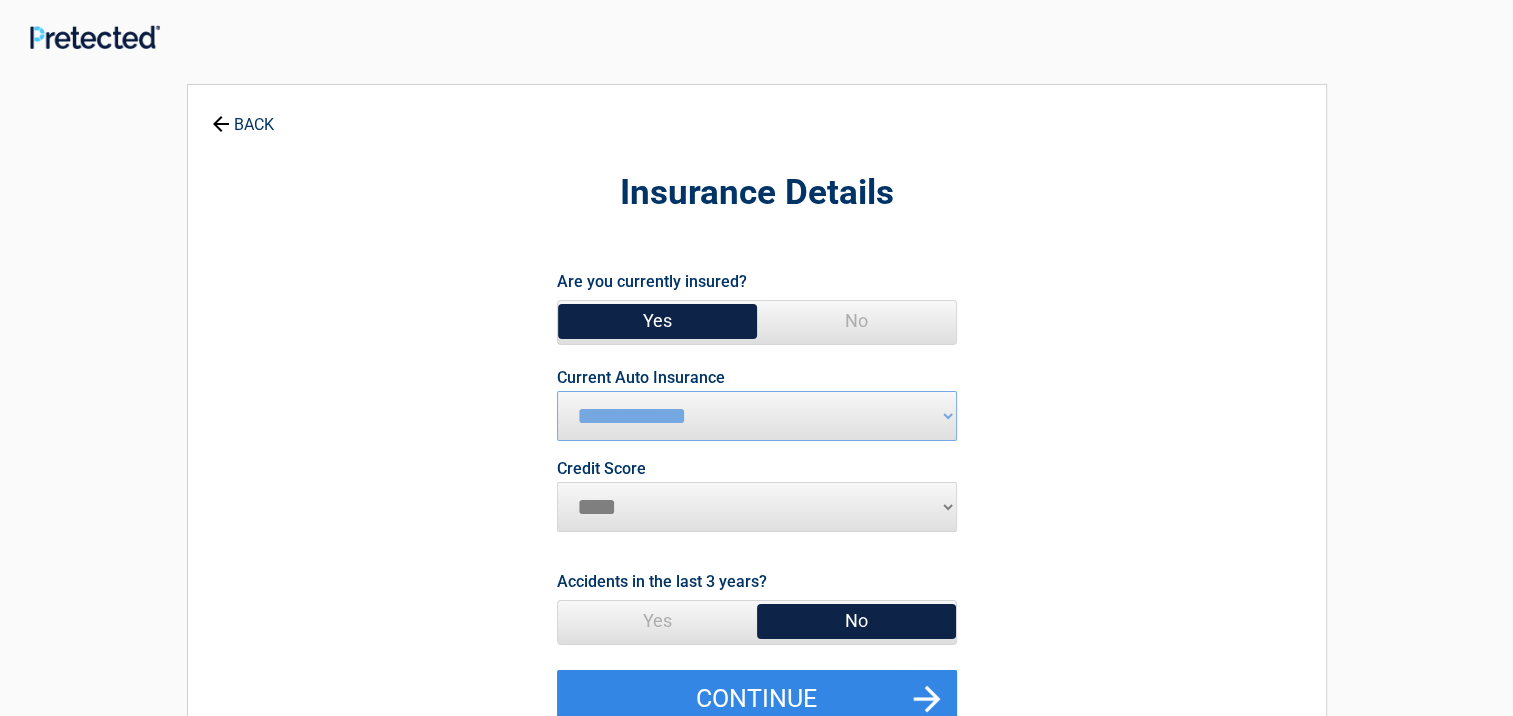 click on "*********
****
*******
****" at bounding box center [757, 507] 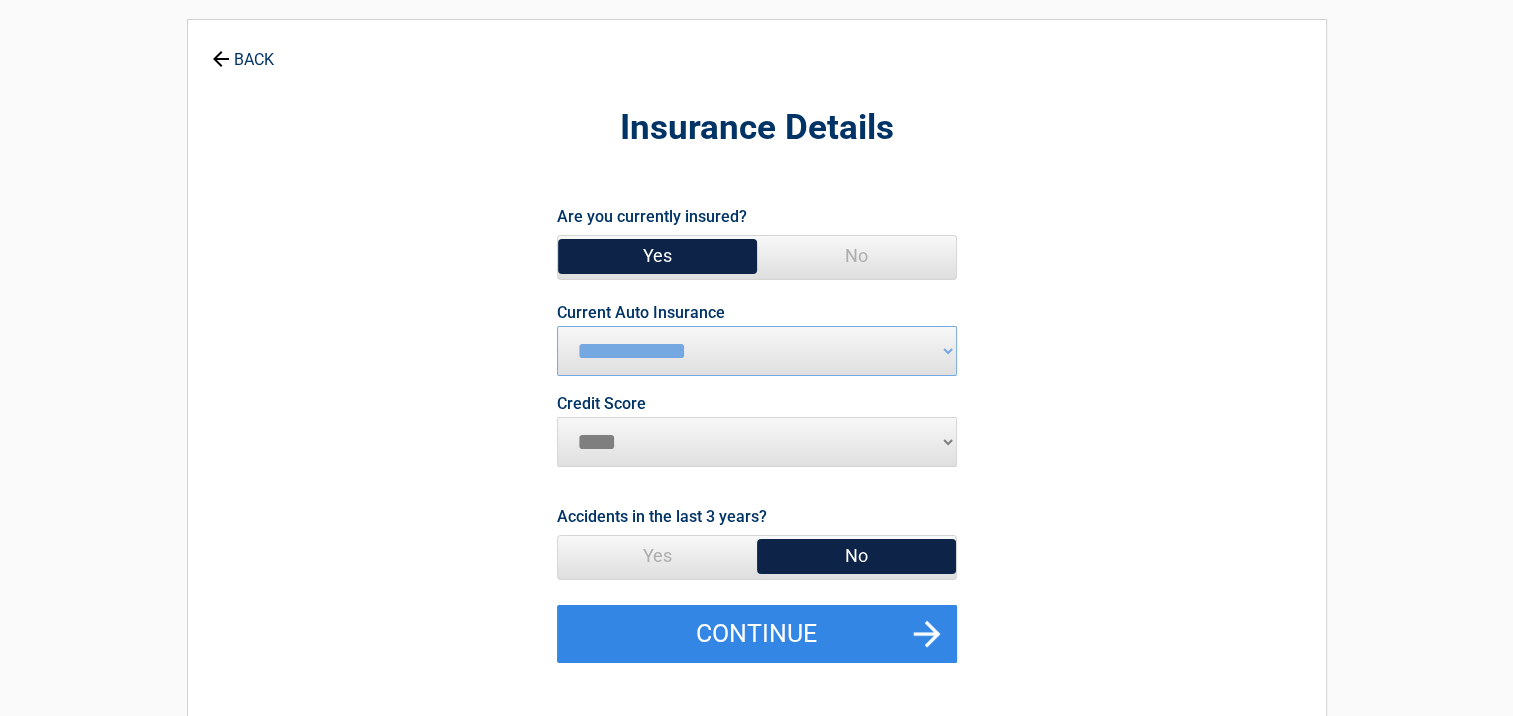 scroll, scrollTop: 100, scrollLeft: 0, axis: vertical 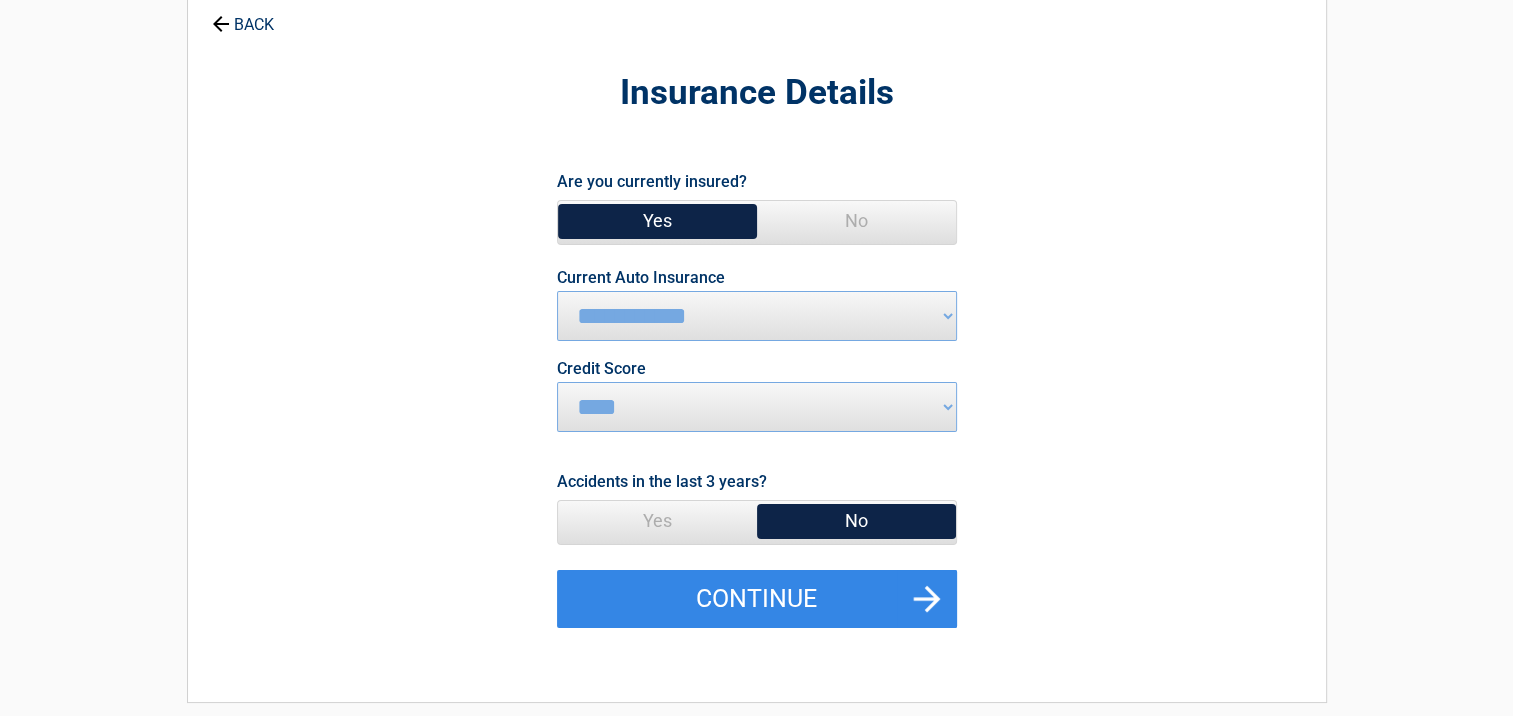 click on "Yes" at bounding box center (657, 521) 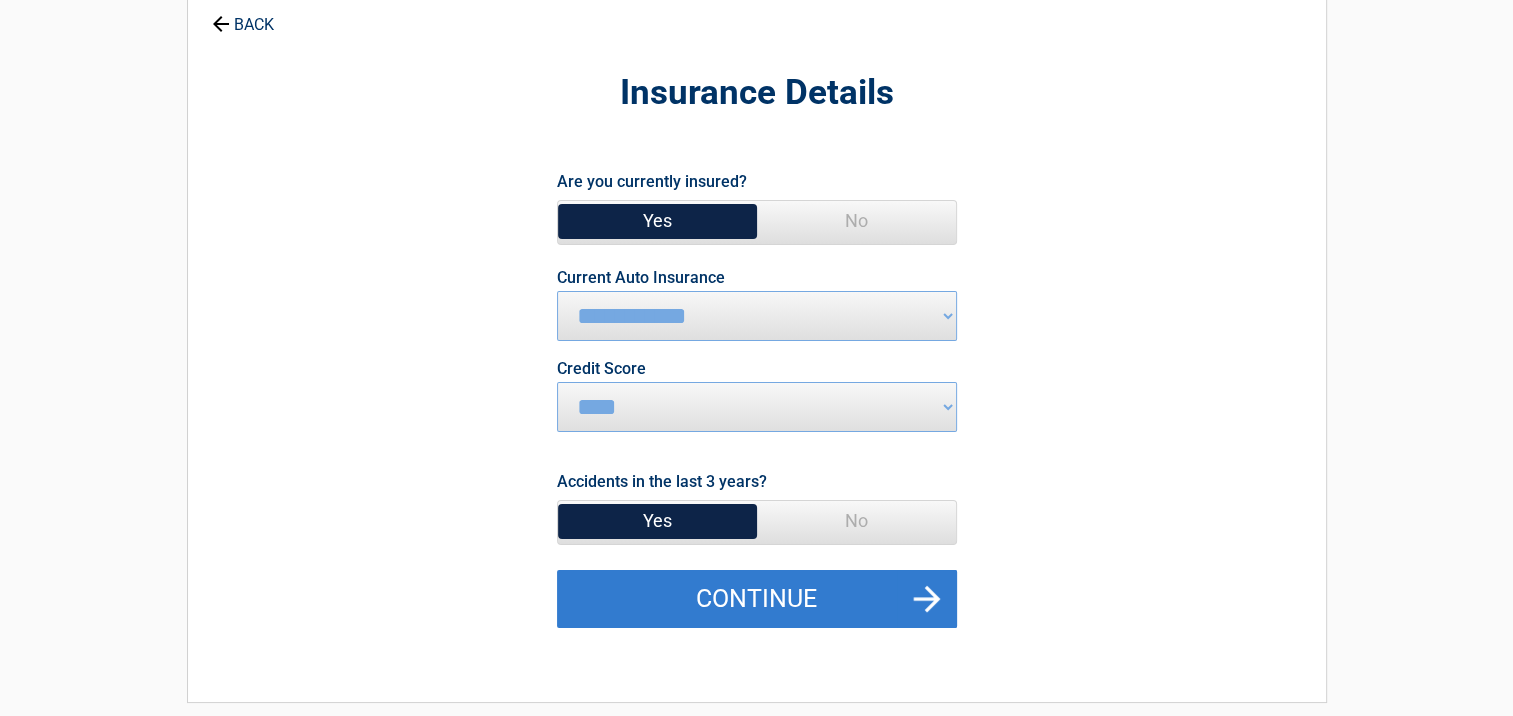click on "Continue" at bounding box center (757, 599) 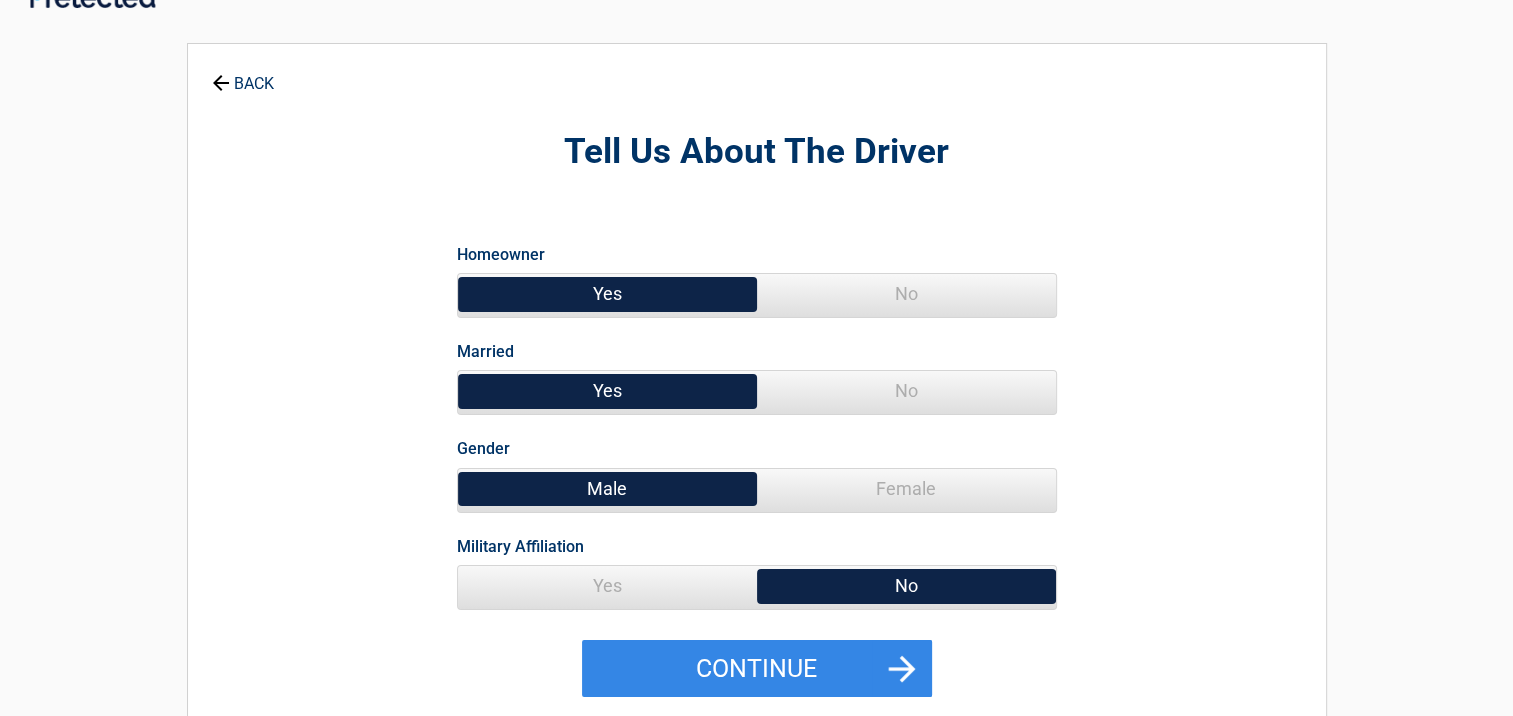 scroll, scrollTop: 0, scrollLeft: 0, axis: both 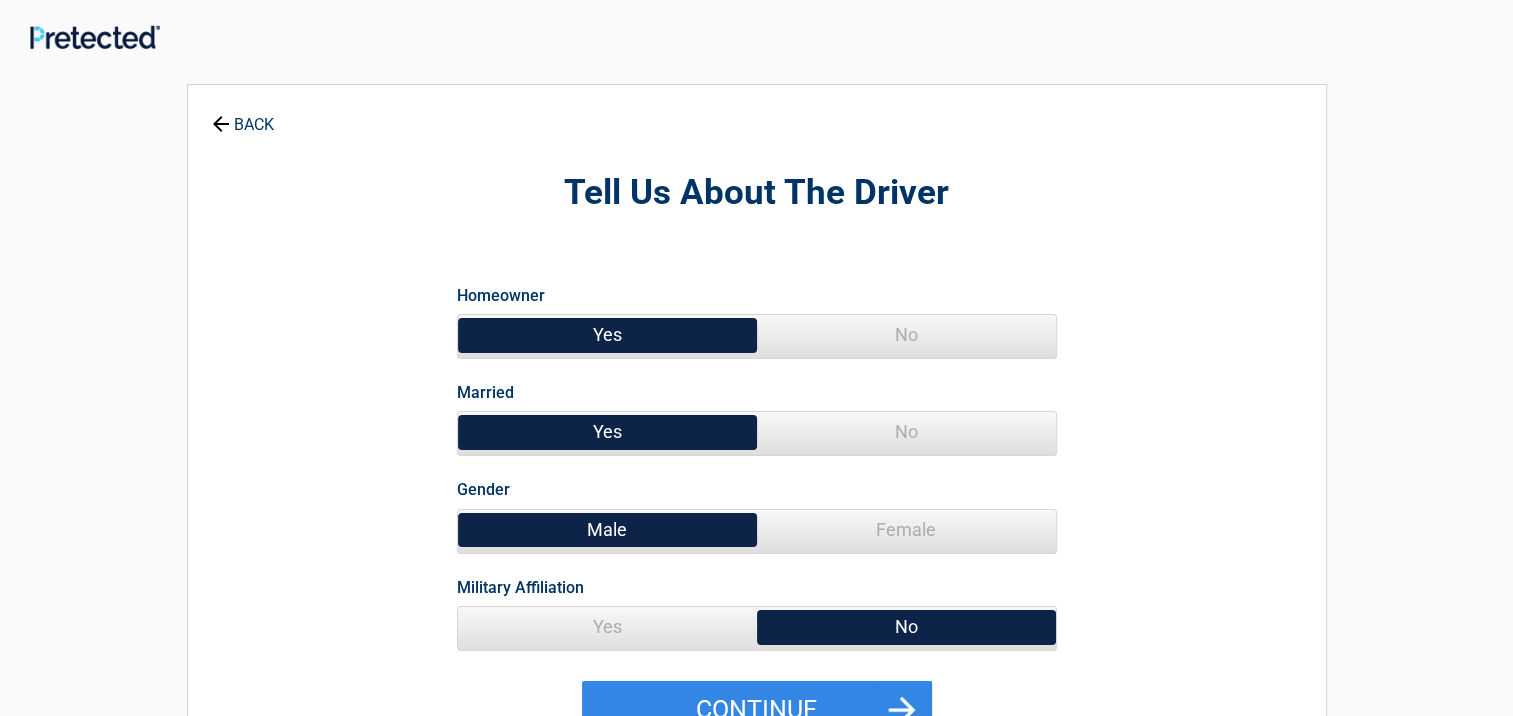 click on "Yes" at bounding box center [607, 335] 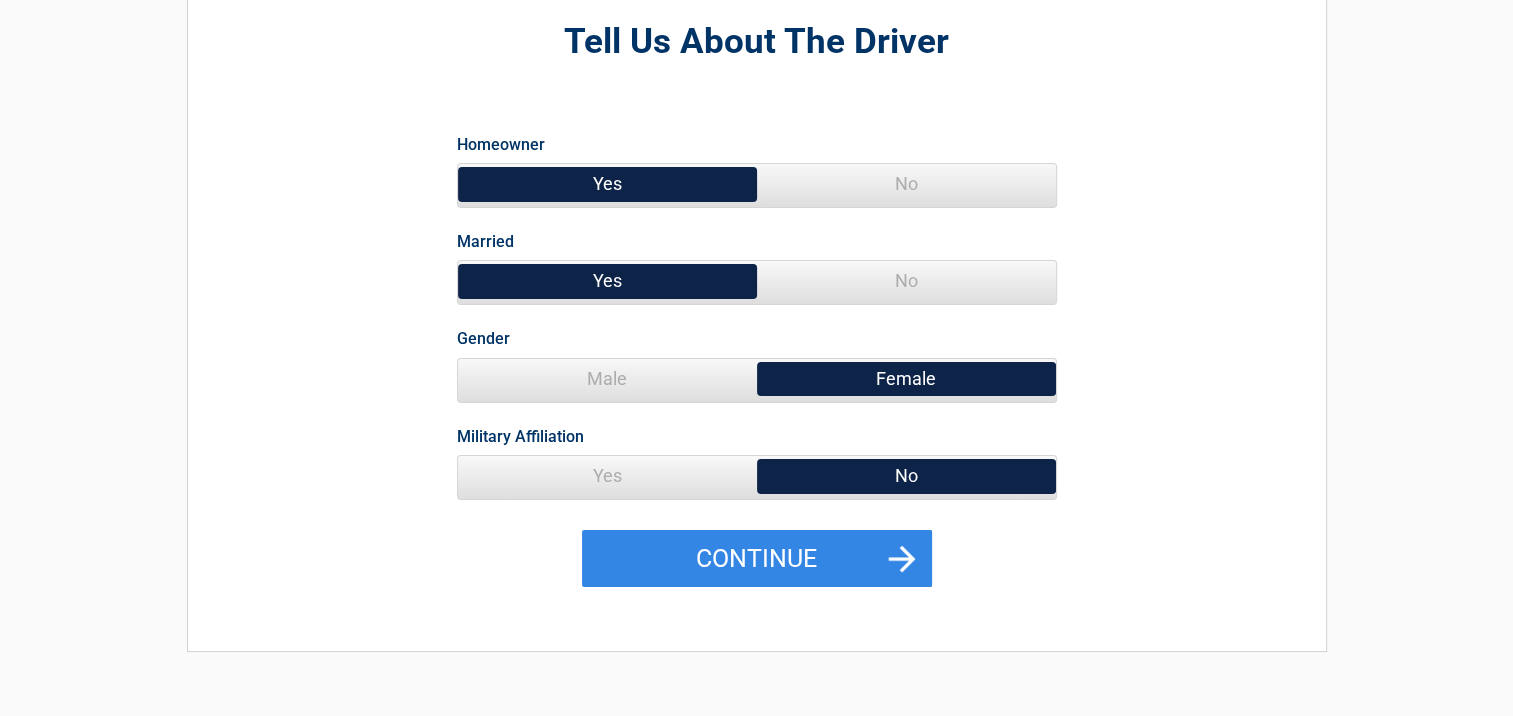 scroll, scrollTop: 200, scrollLeft: 0, axis: vertical 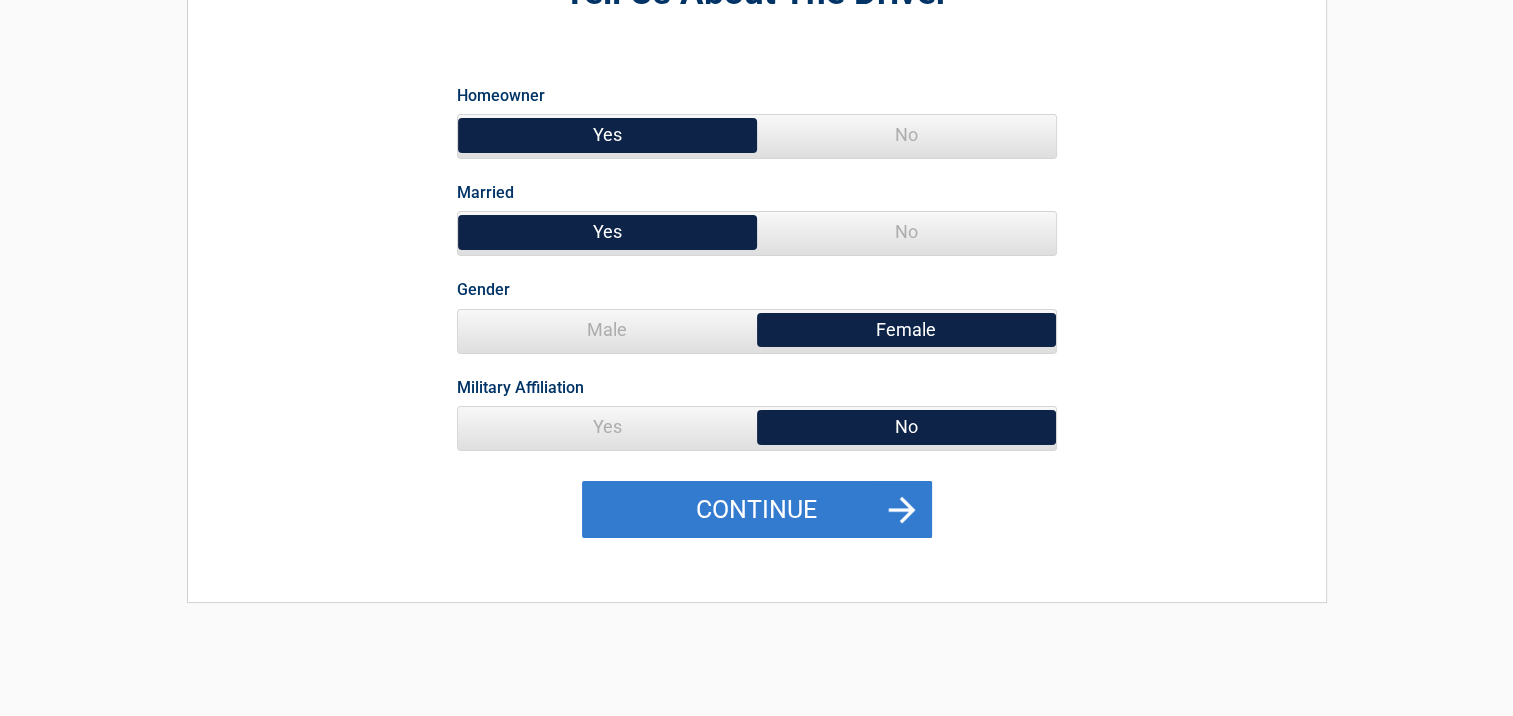 click on "Continue" at bounding box center (757, 510) 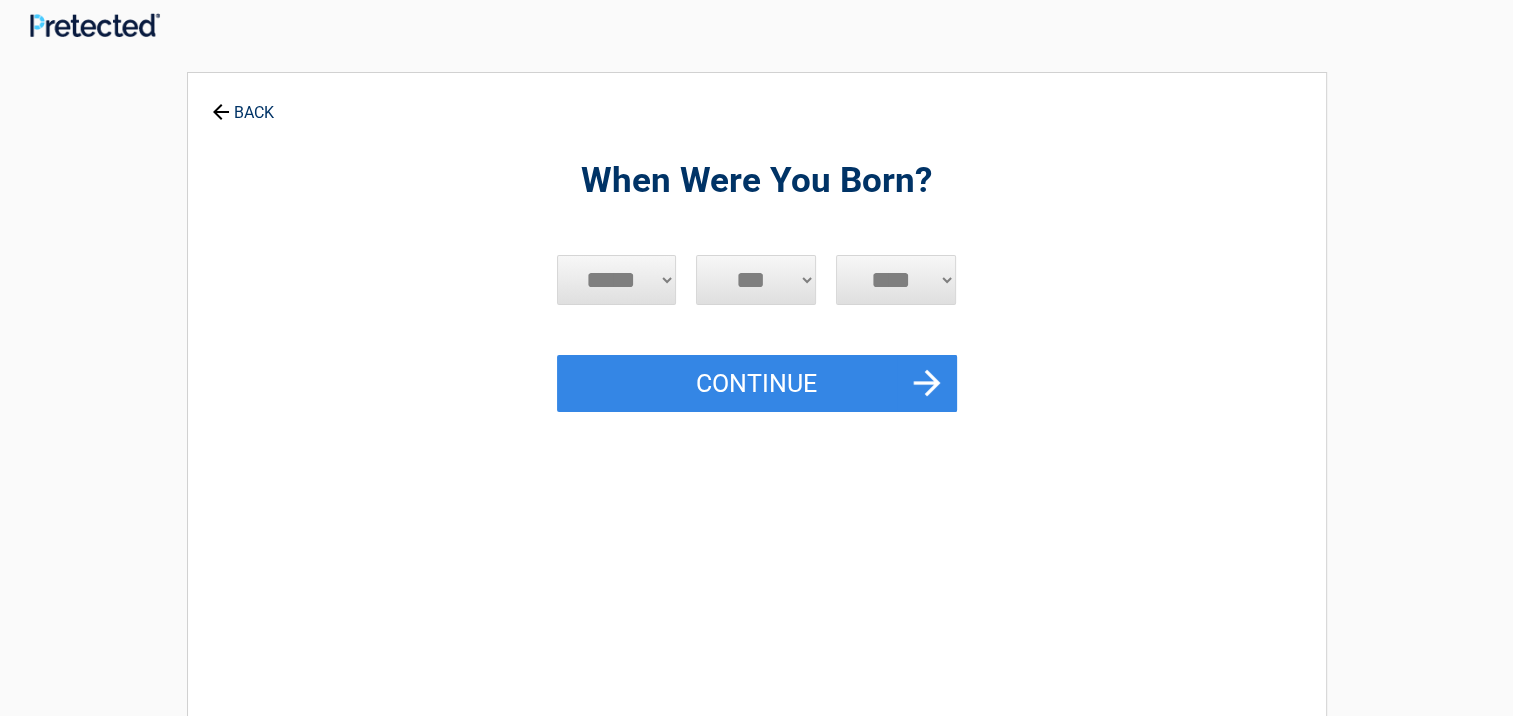 scroll, scrollTop: 0, scrollLeft: 0, axis: both 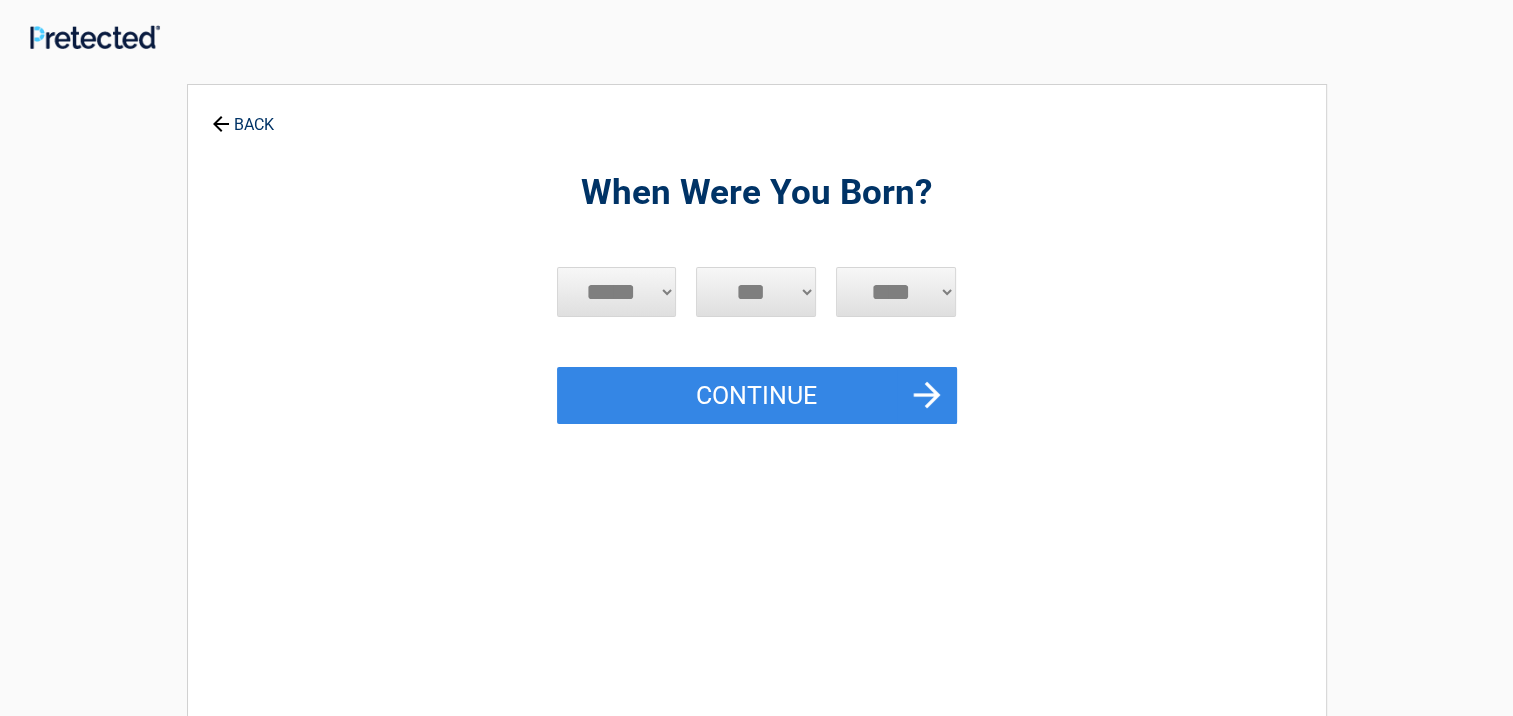 click on "*****
***
***
***
***
***
***
***
***
***
***
***
***" at bounding box center [617, 292] 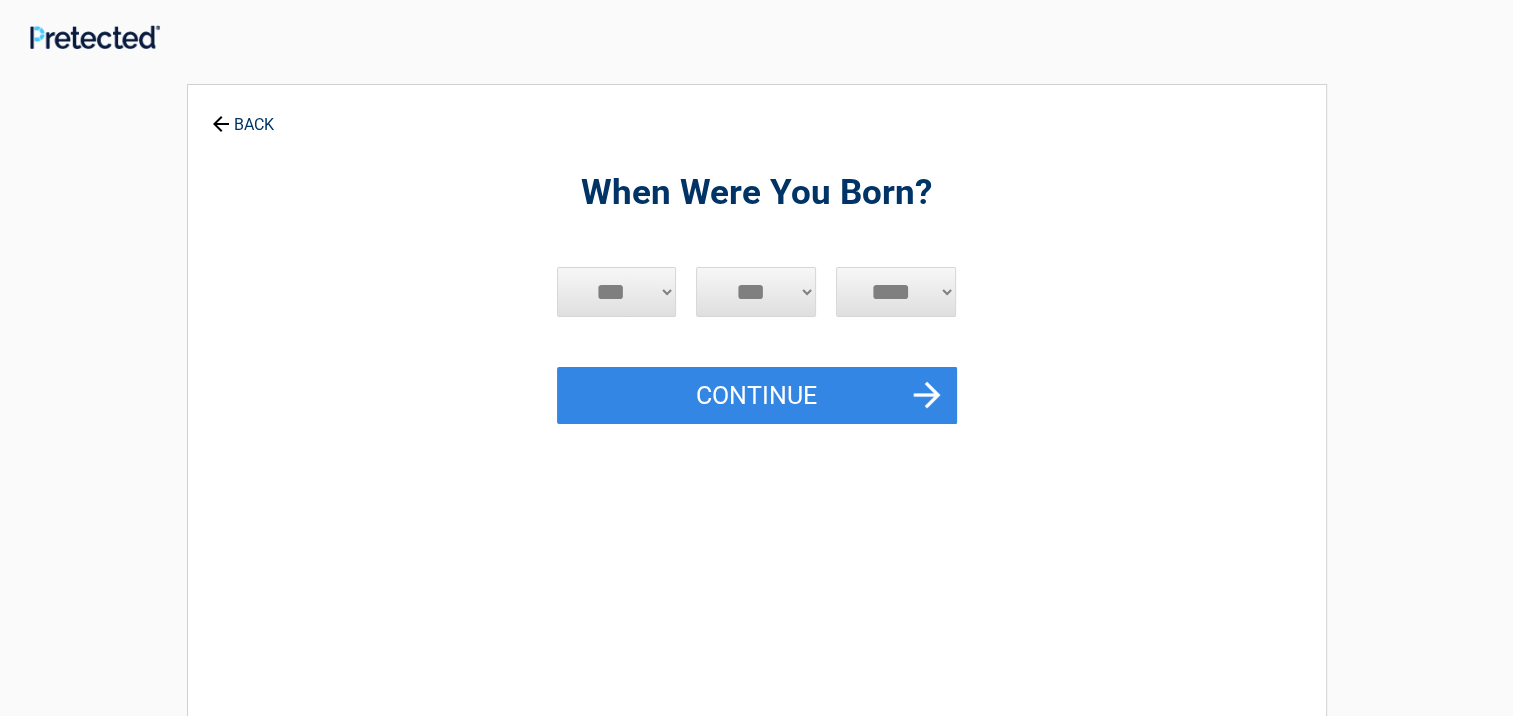 click on "*****
***
***
***
***
***
***
***
***
***
***
***
***" at bounding box center [617, 292] 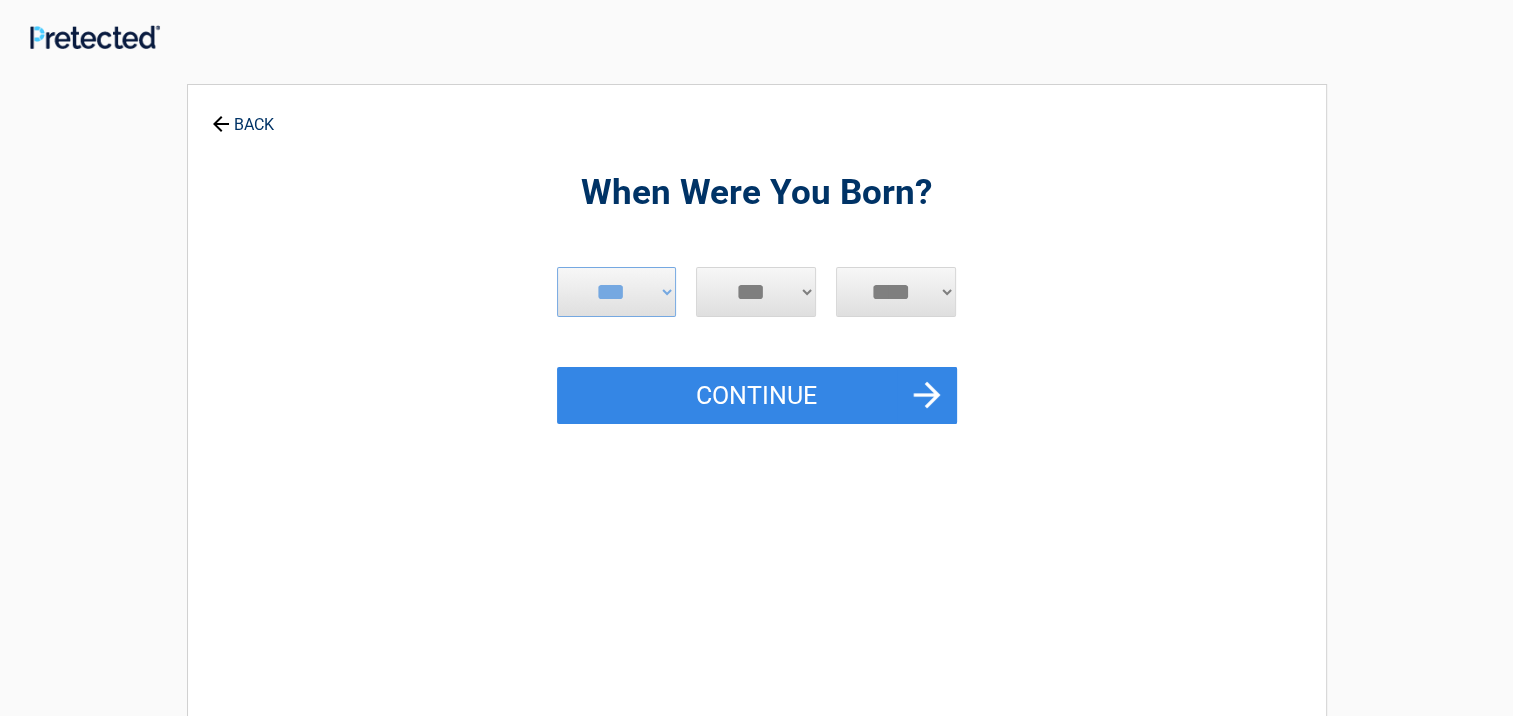 click on "*** * * * * * * * * * ** ** ** ** ** ** ** ** ** ** ** ** ** ** ** ** ** ** ** ** **" at bounding box center (756, 292) 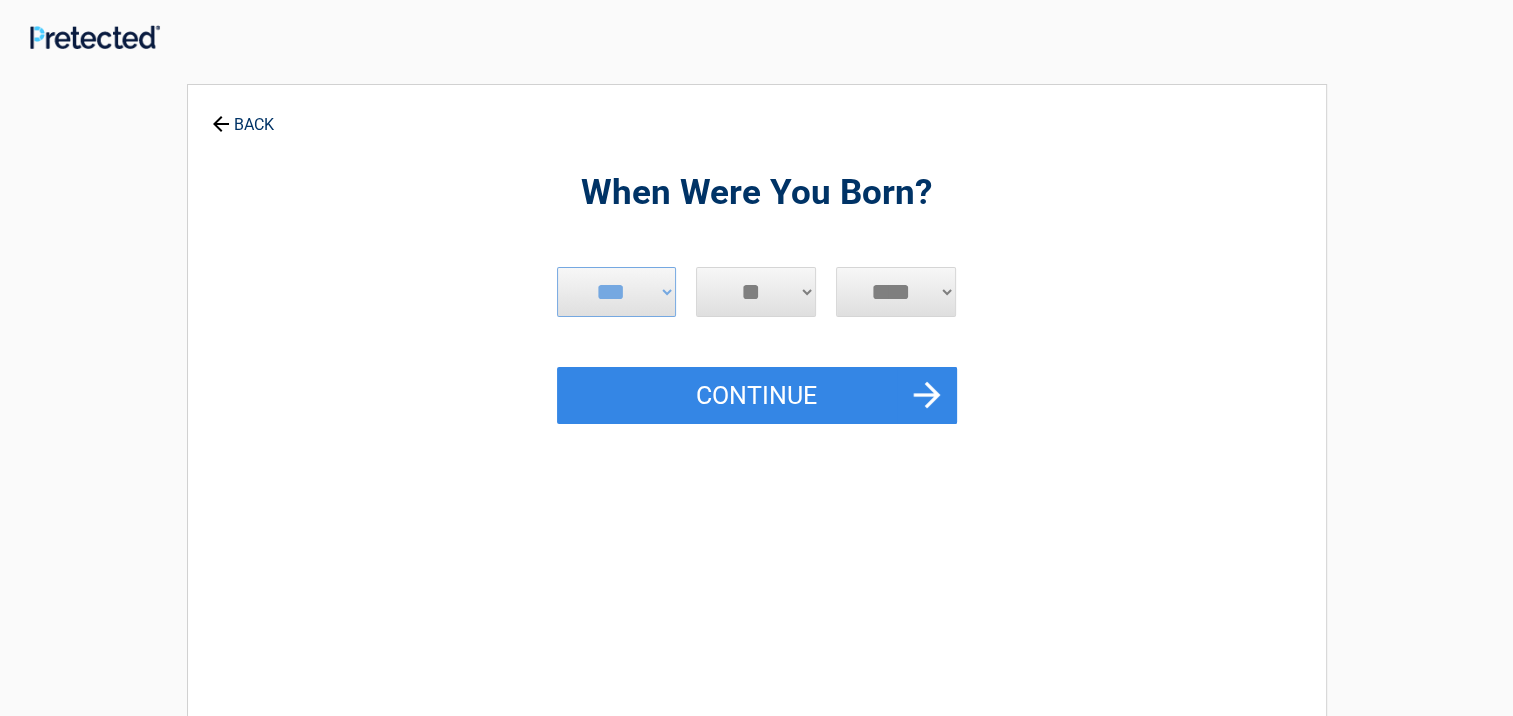 click on "*** * * * * * * * * * ** ** ** ** ** ** ** ** ** ** ** ** ** ** ** ** ** ** ** ** **" at bounding box center (756, 292) 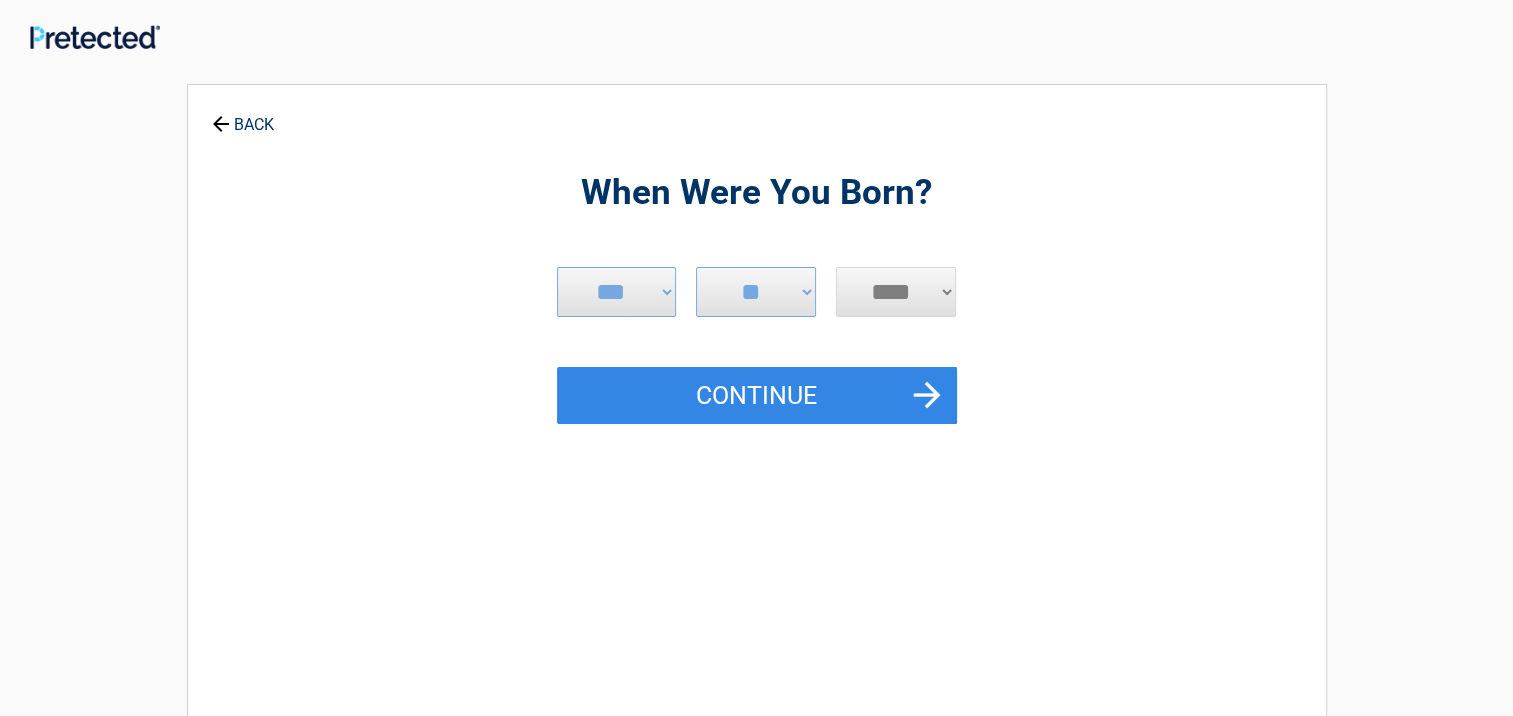 click on "****
****
****
****
****
****
****
****
****
****
****
****
****
****
****
****
****
****
****
****
****
****
****
****
****
****
****
****
****
****
****
****
****
****
****
****
****
****
****
****
****
****
****
****
****
****
****
****
****
****
****
****
****
****
****
****
****
****
****
****
****
****
****
****" at bounding box center (896, 292) 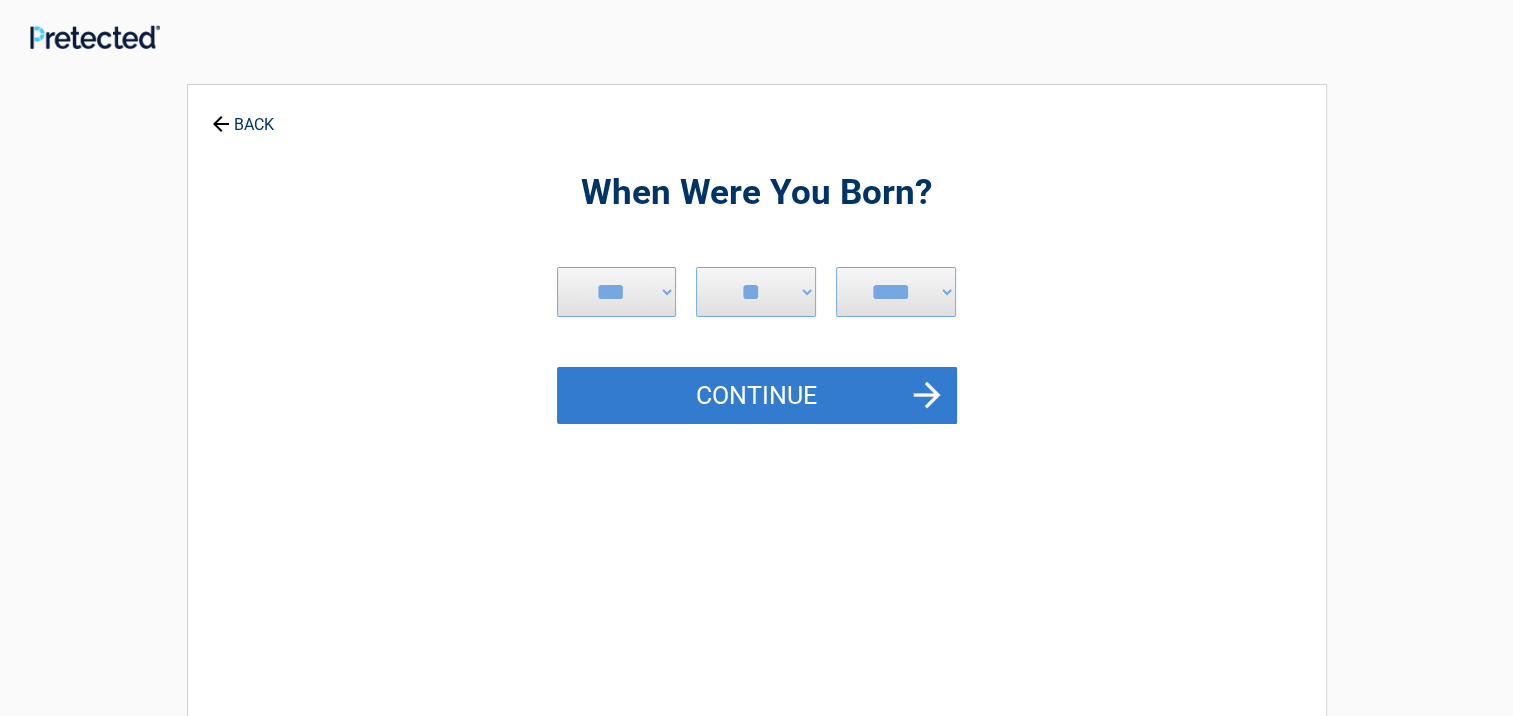 click on "Continue" at bounding box center [757, 396] 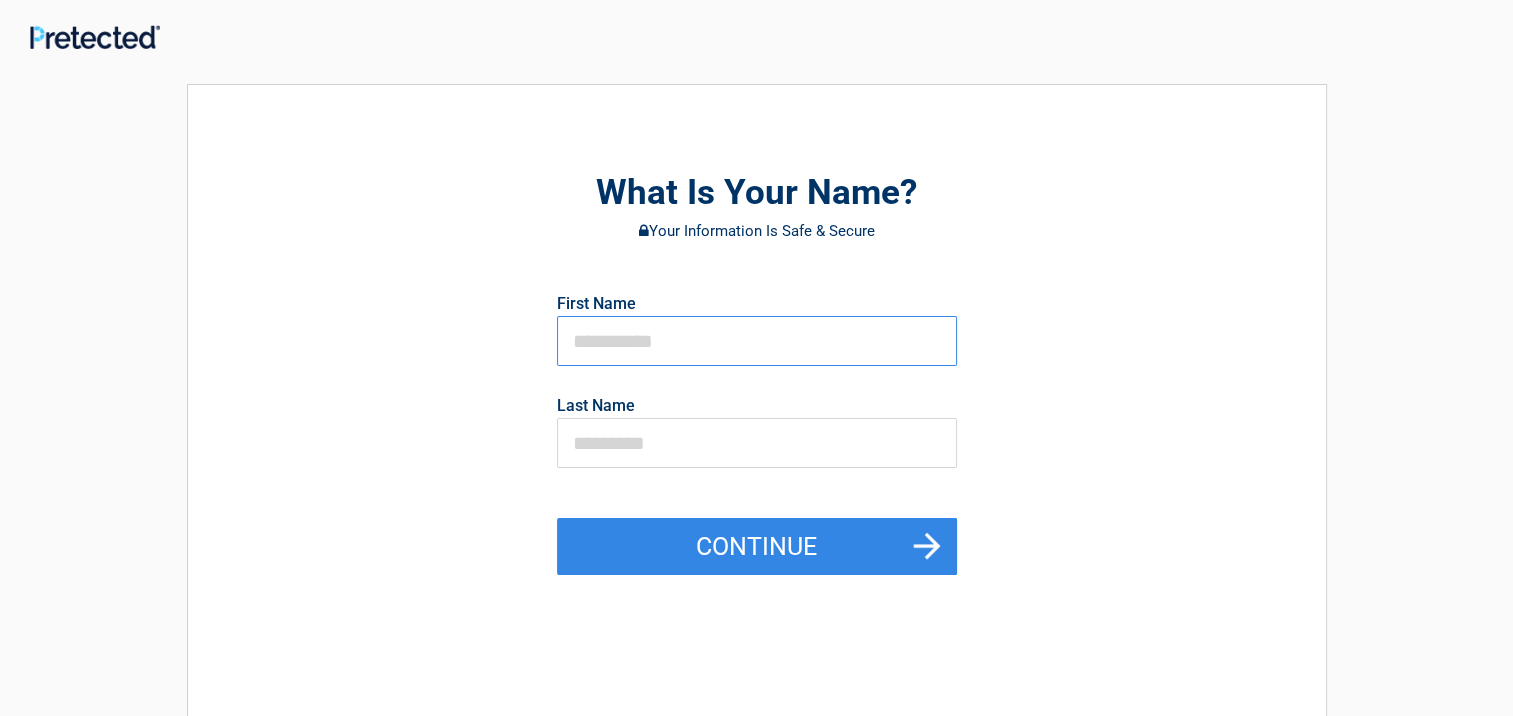 click at bounding box center (757, 341) 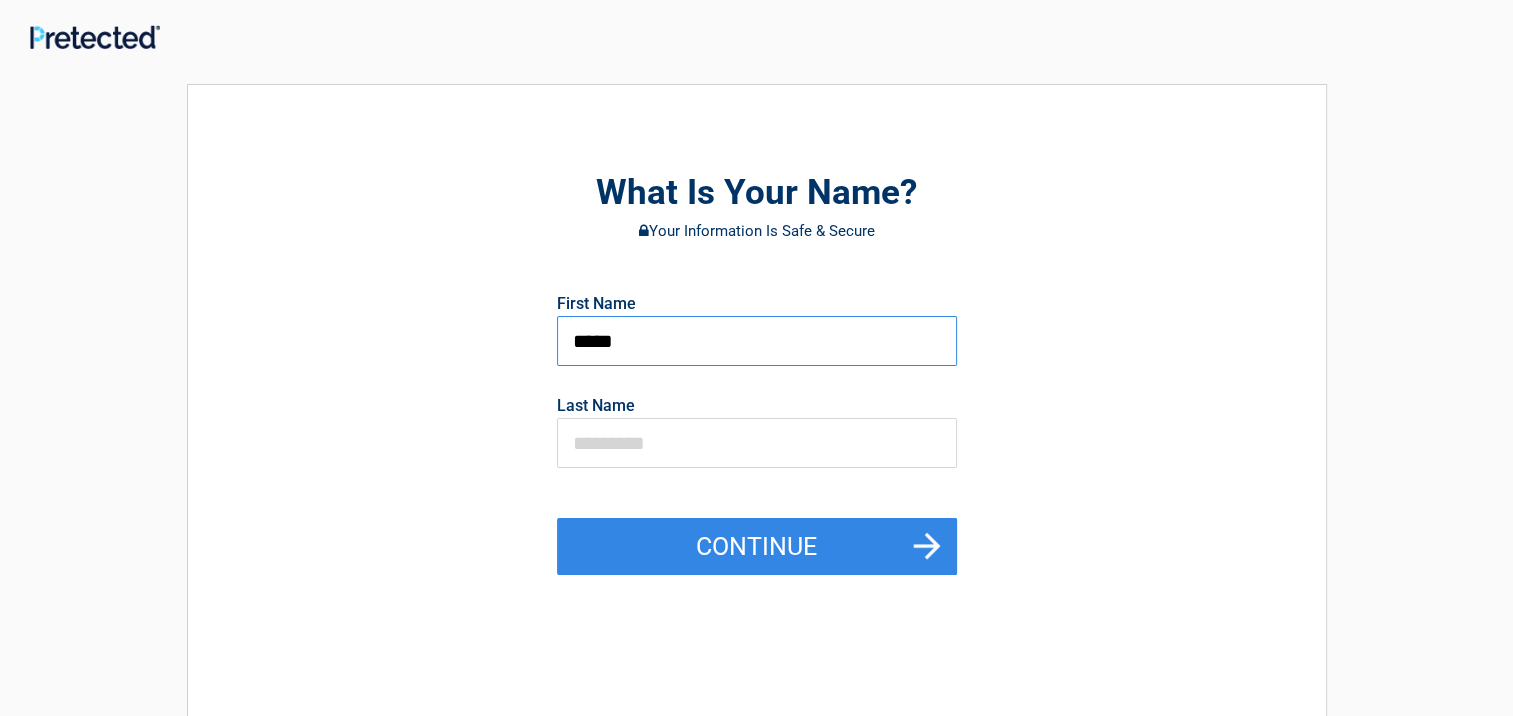 type on "*****" 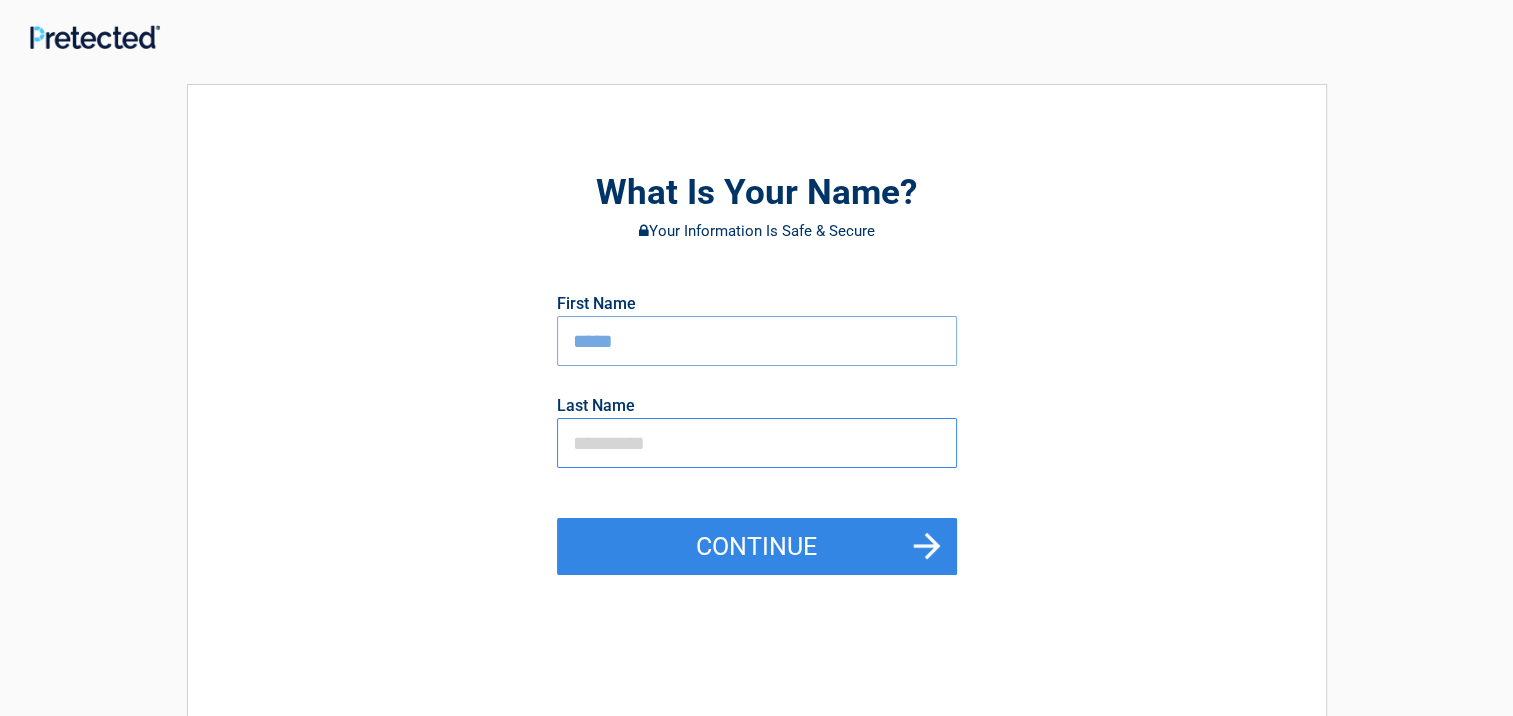 click at bounding box center [757, 443] 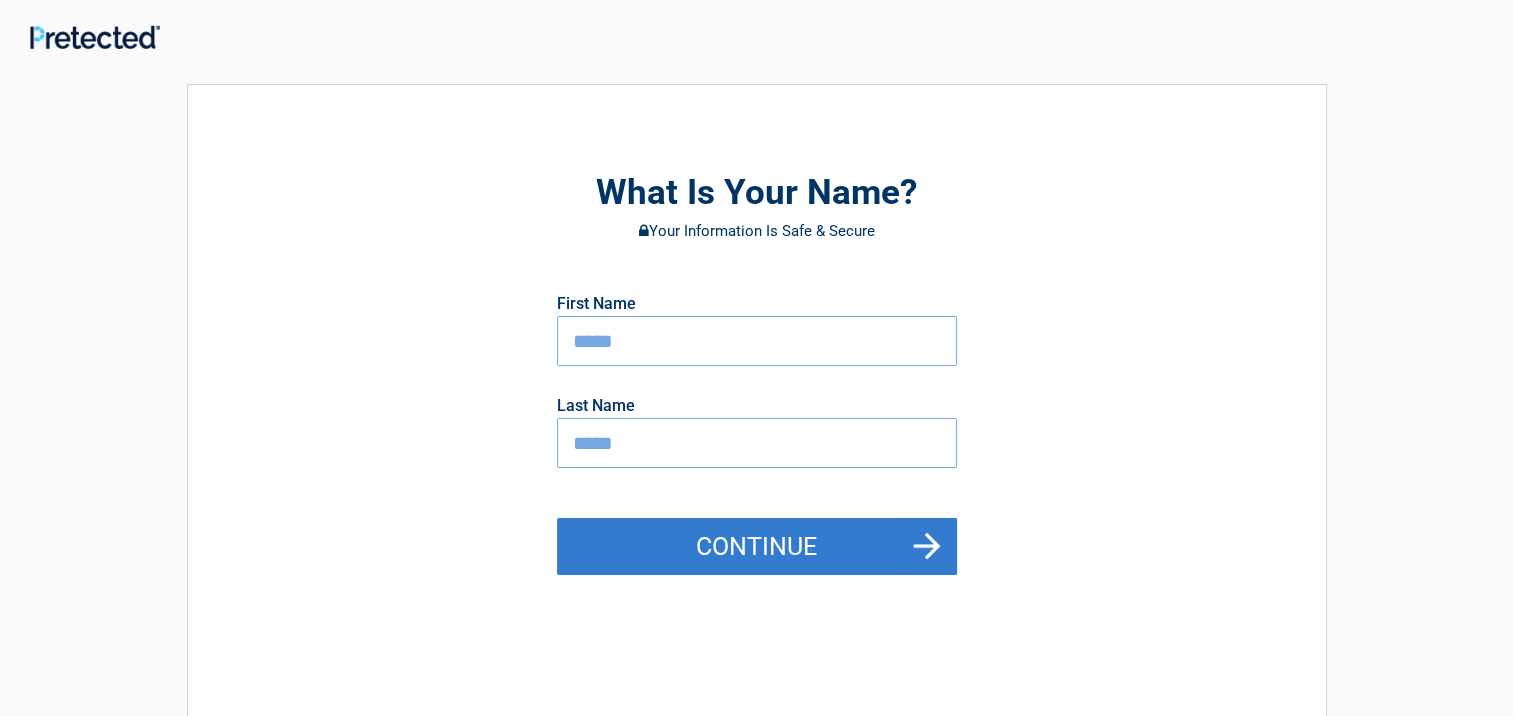 click on "Continue" at bounding box center (757, 547) 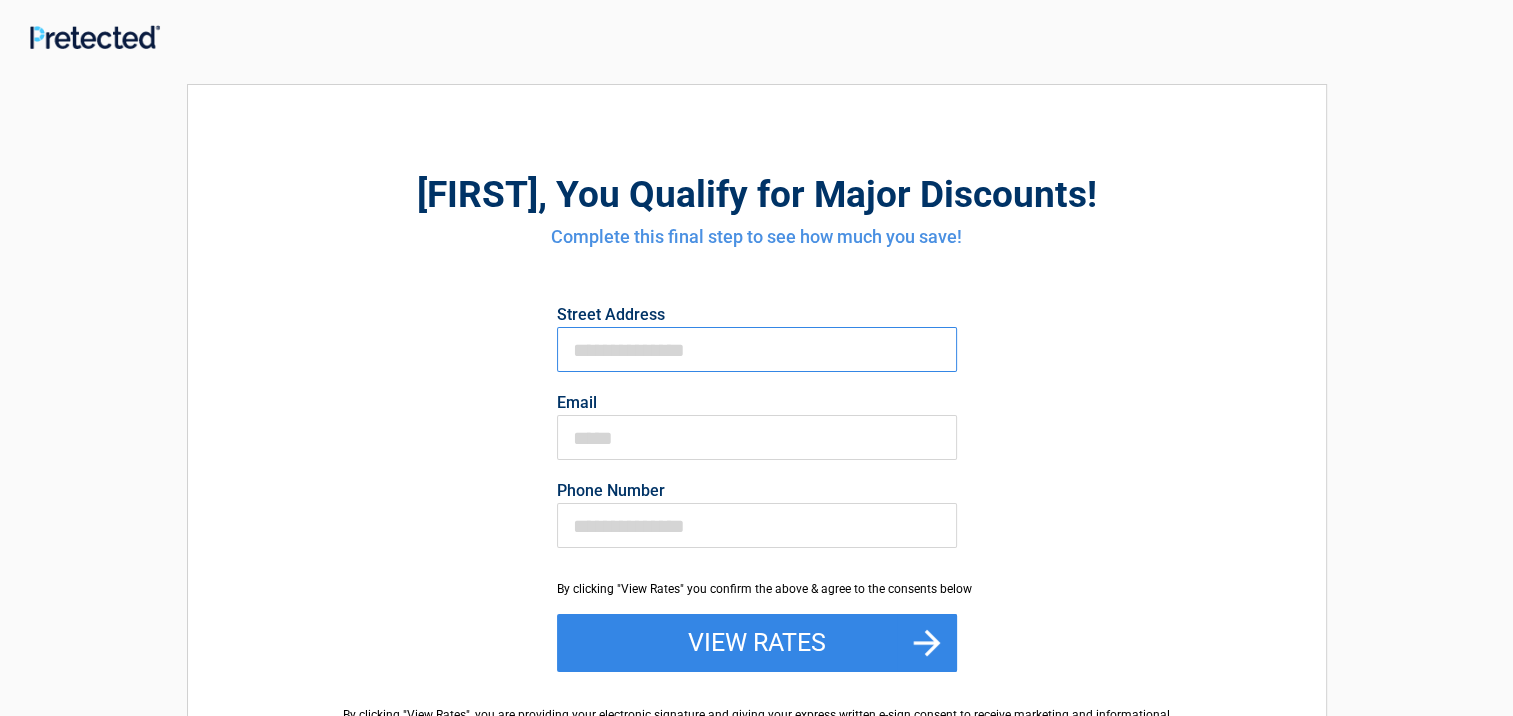 click on "First Name" at bounding box center [757, 349] 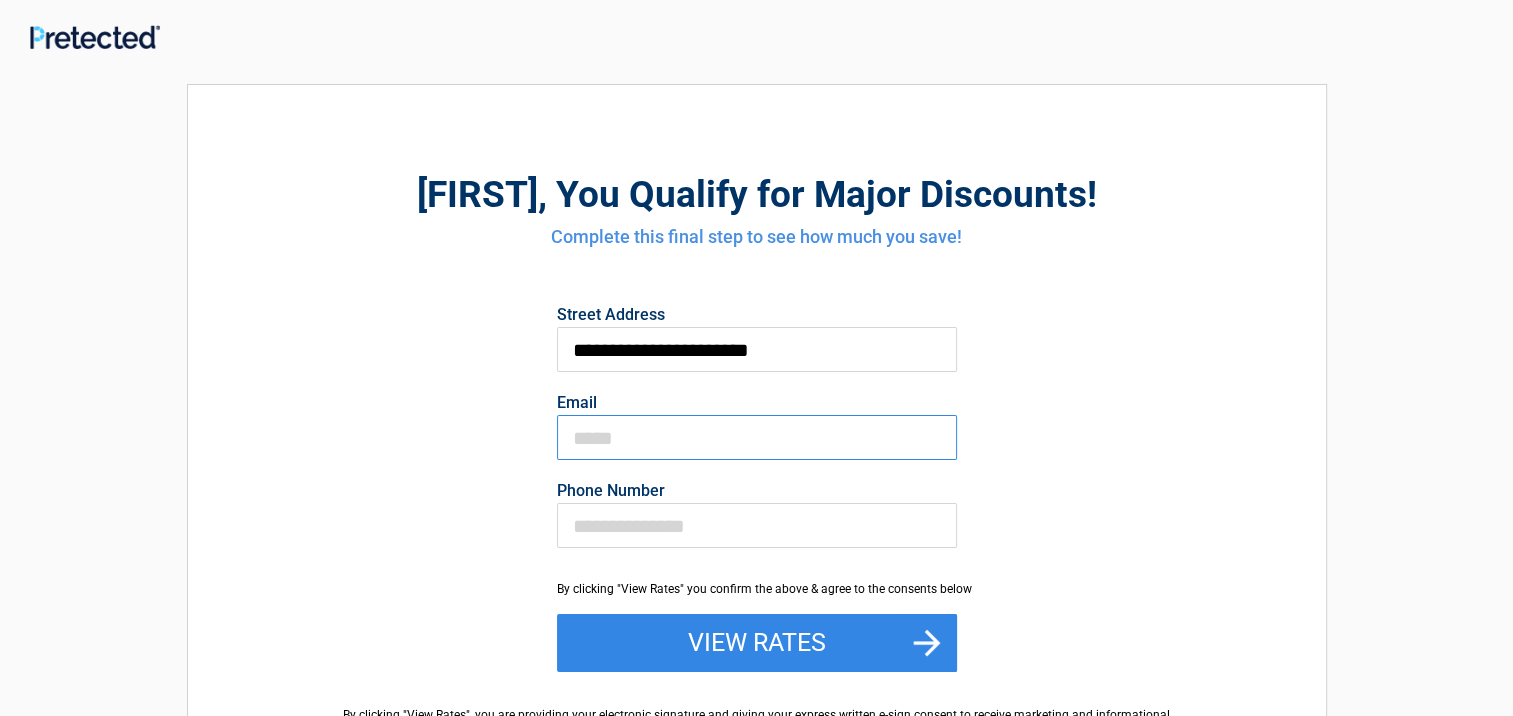 type on "**********" 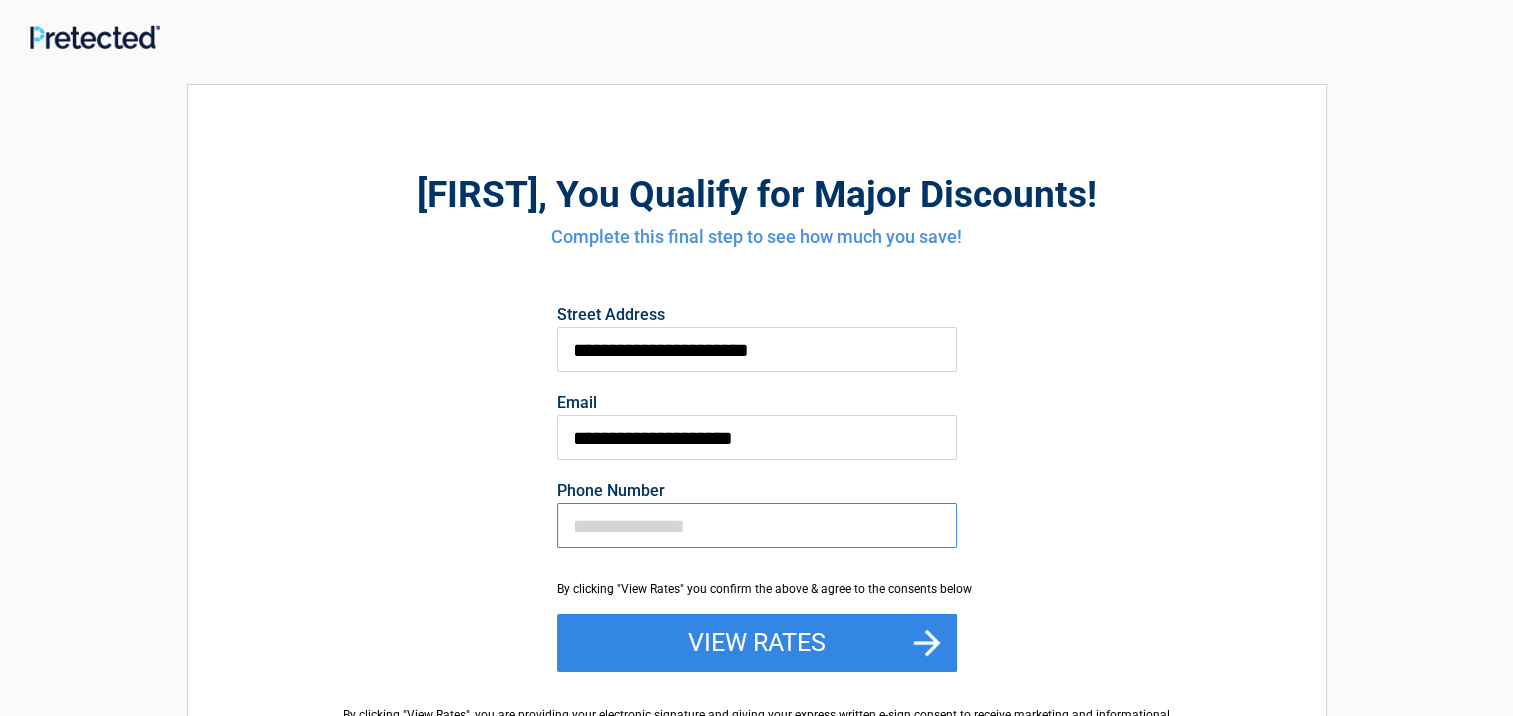 type on "**********" 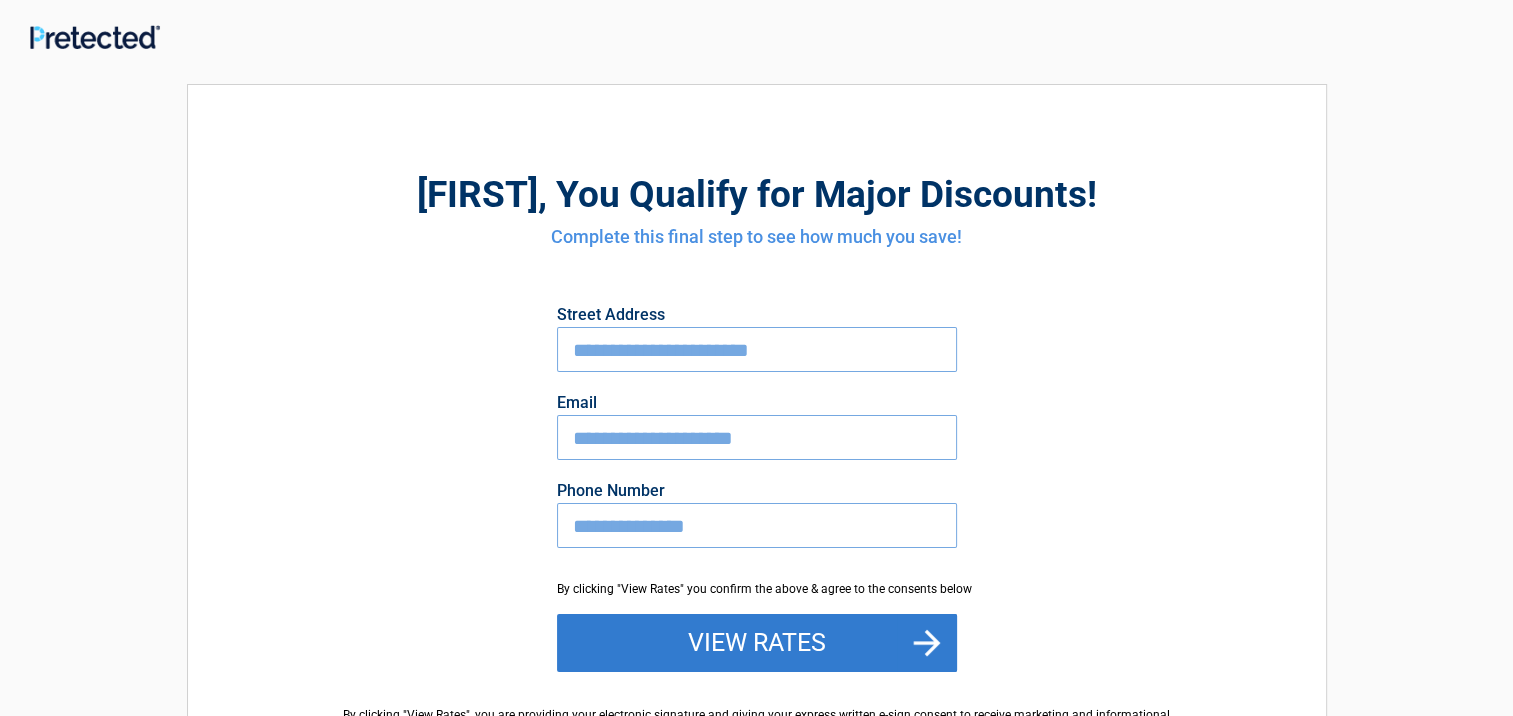click on "View Rates" at bounding box center (757, 643) 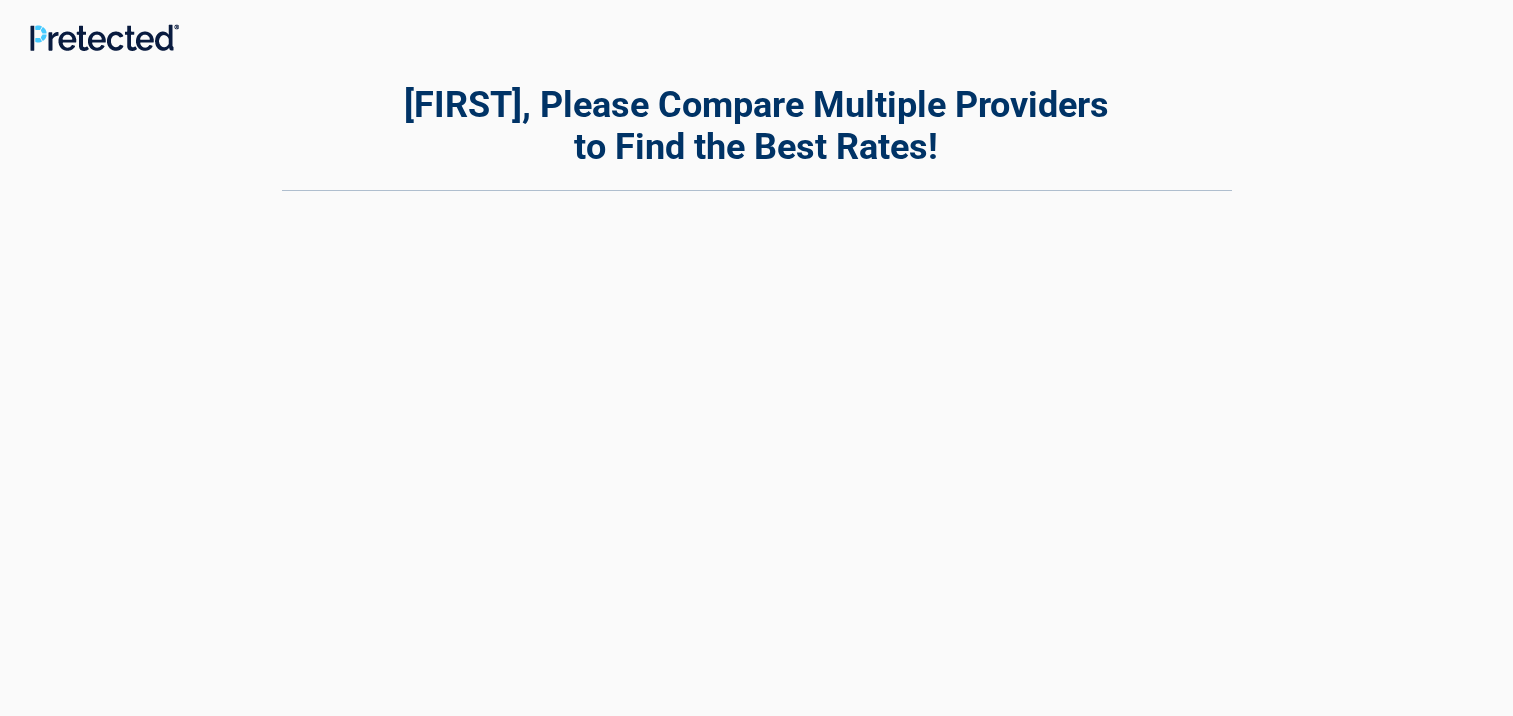 scroll, scrollTop: 0, scrollLeft: 0, axis: both 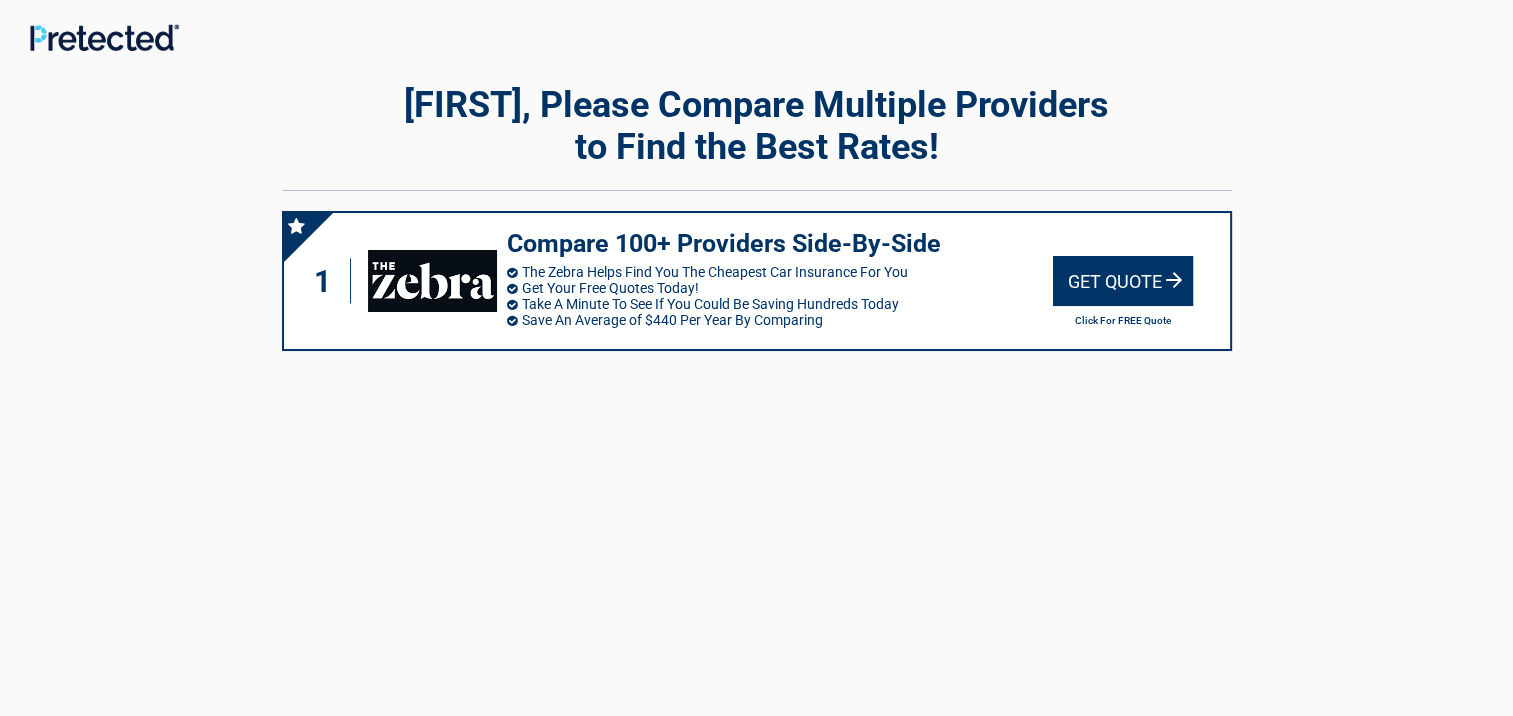 click on "Get Quote" at bounding box center (1123, 281) 